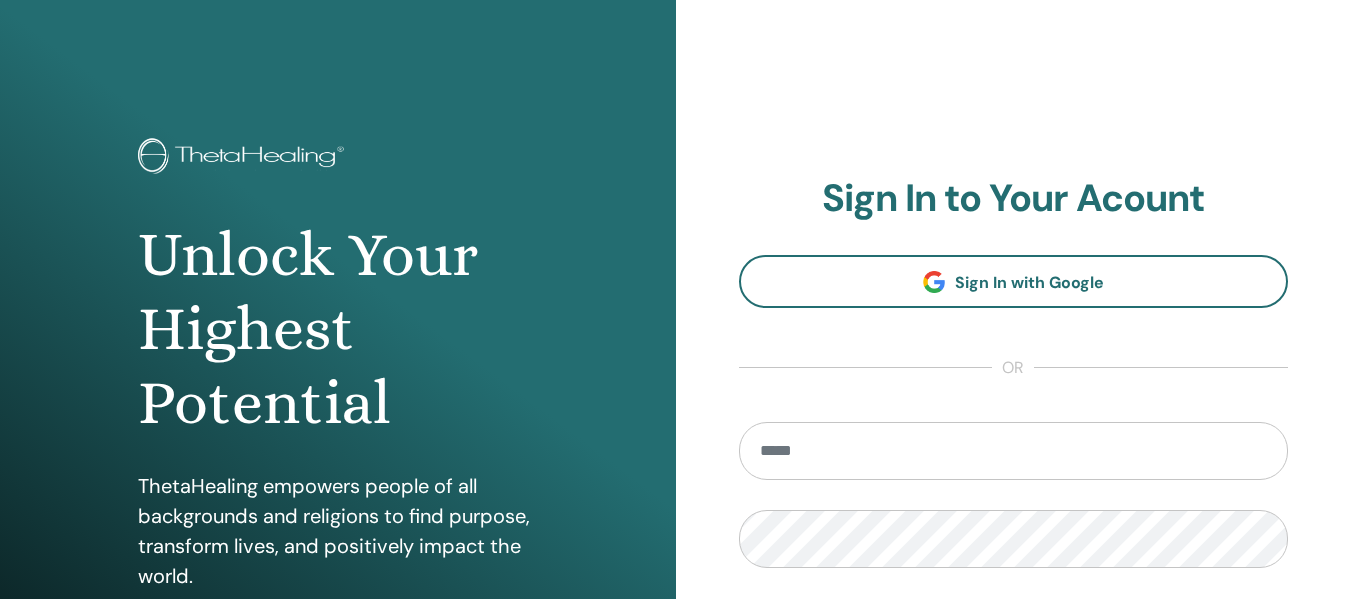 scroll, scrollTop: 0, scrollLeft: 0, axis: both 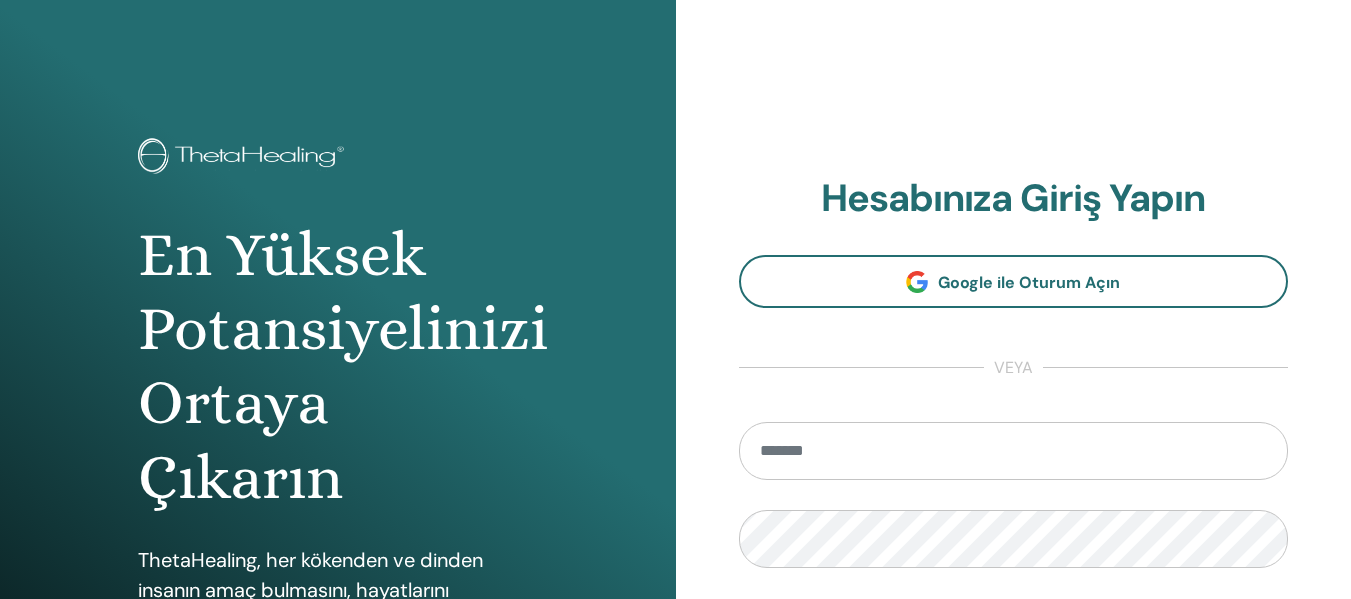 type on "**********" 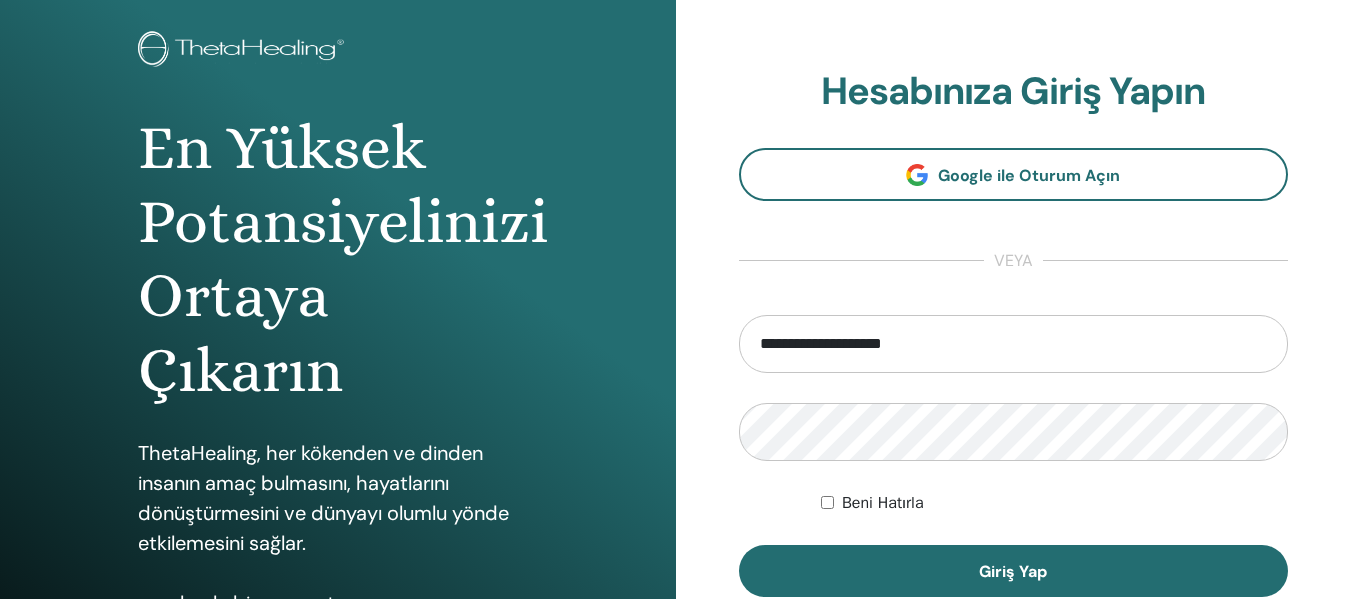 scroll, scrollTop: 138, scrollLeft: 0, axis: vertical 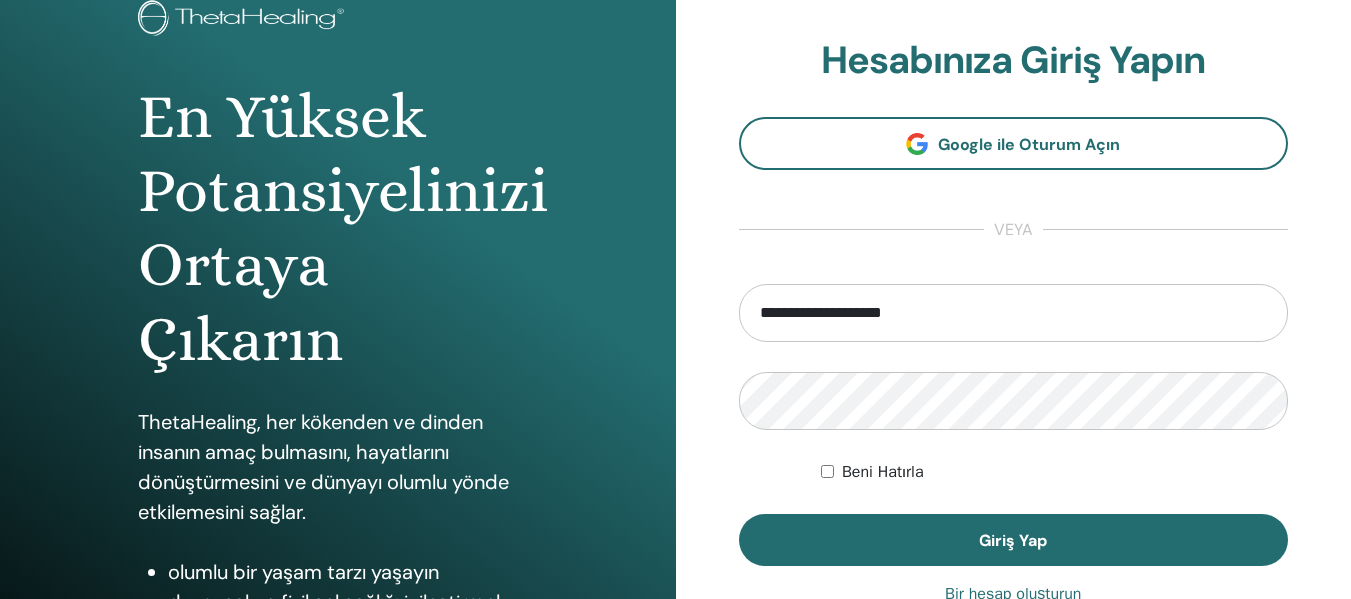 click on "Beni Hatırla" at bounding box center (883, 472) 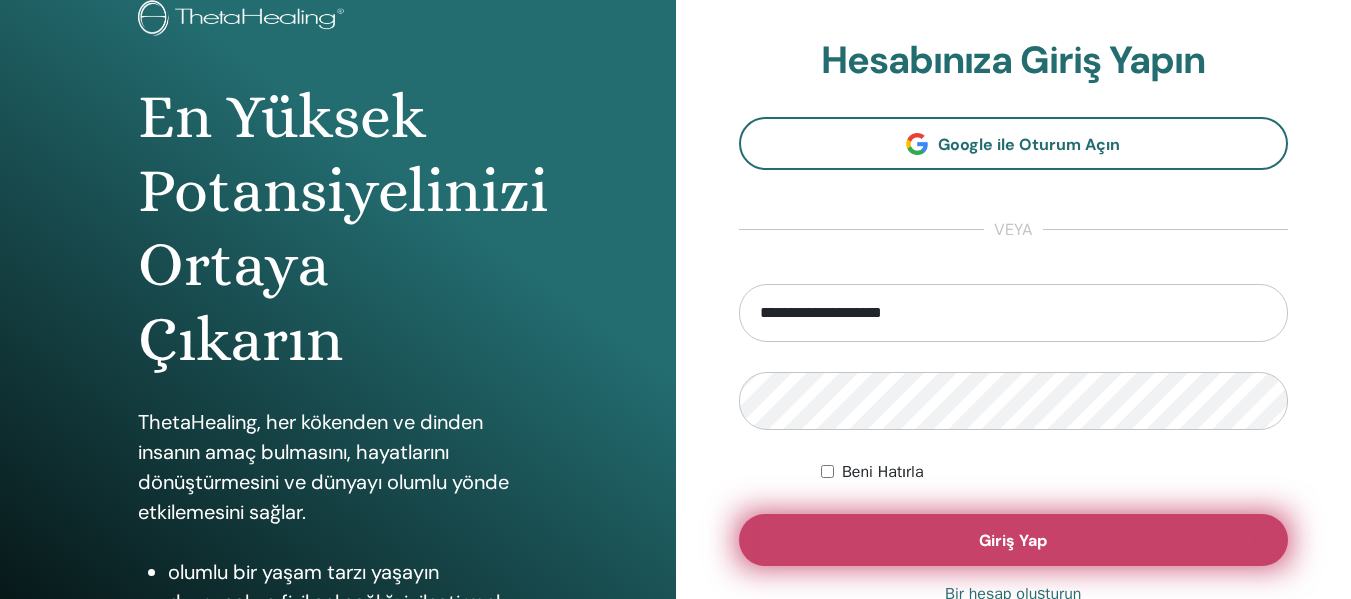 click on "Giriş Yap" at bounding box center (1014, 540) 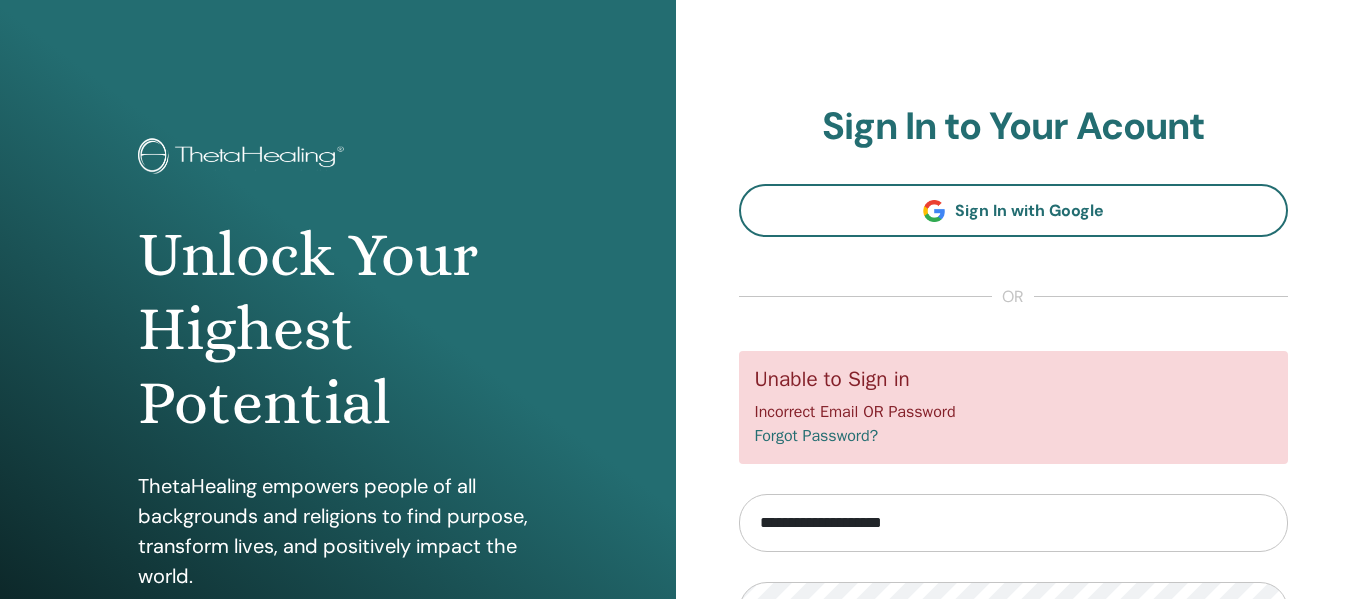scroll, scrollTop: 0, scrollLeft: 0, axis: both 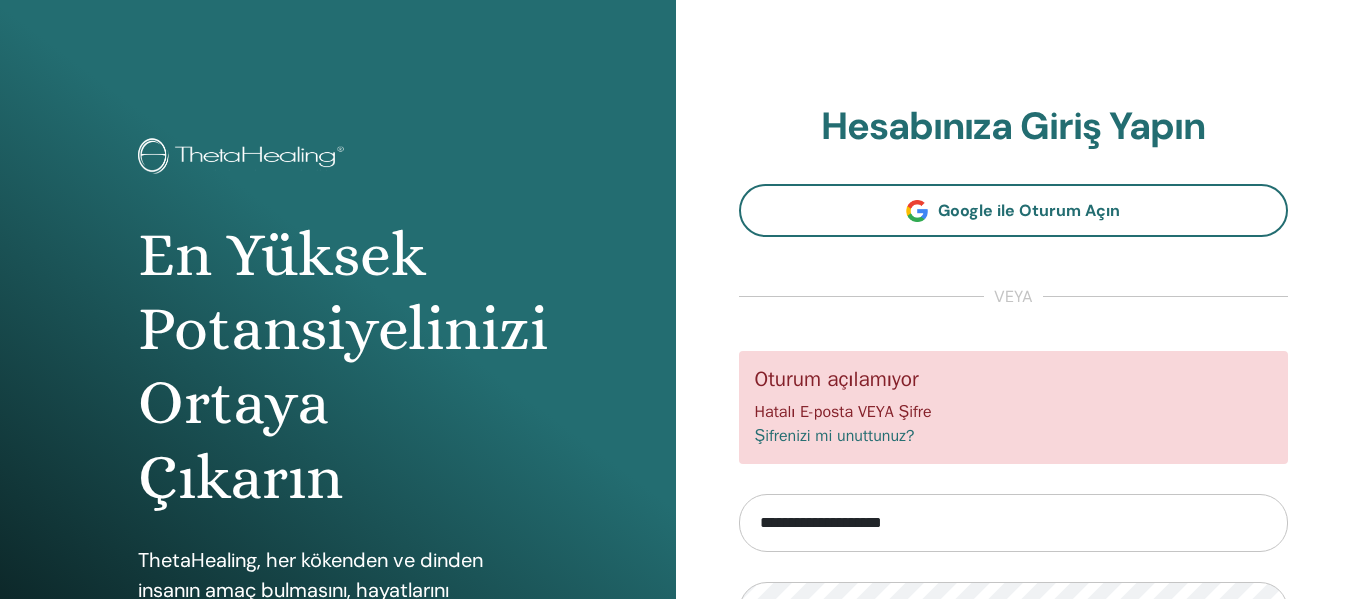 click on "**********" at bounding box center (1014, 523) 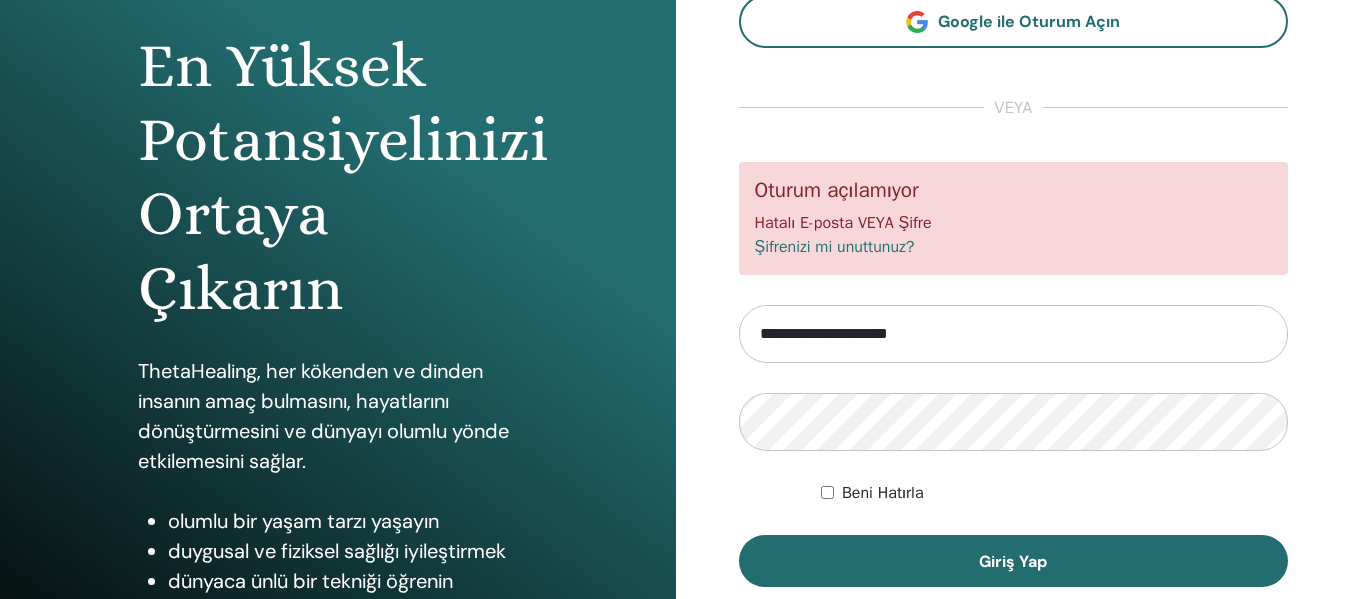 scroll, scrollTop: 233, scrollLeft: 0, axis: vertical 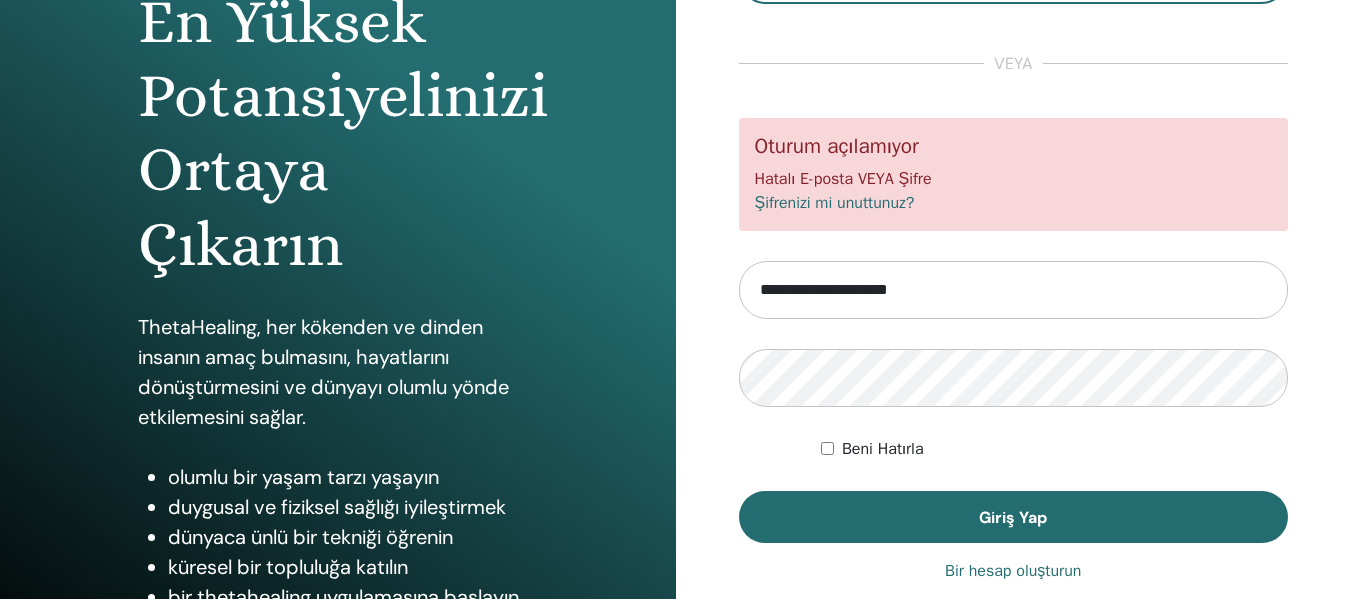 type on "**********" 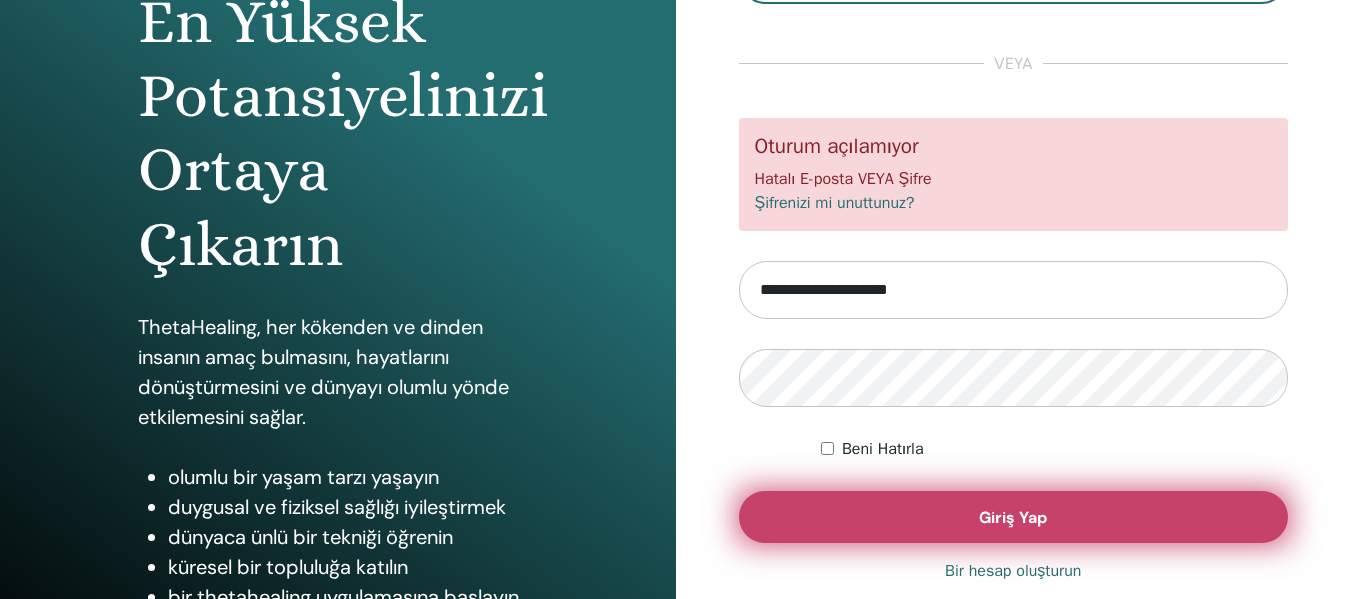 click on "Giriş Yap" at bounding box center [1014, 517] 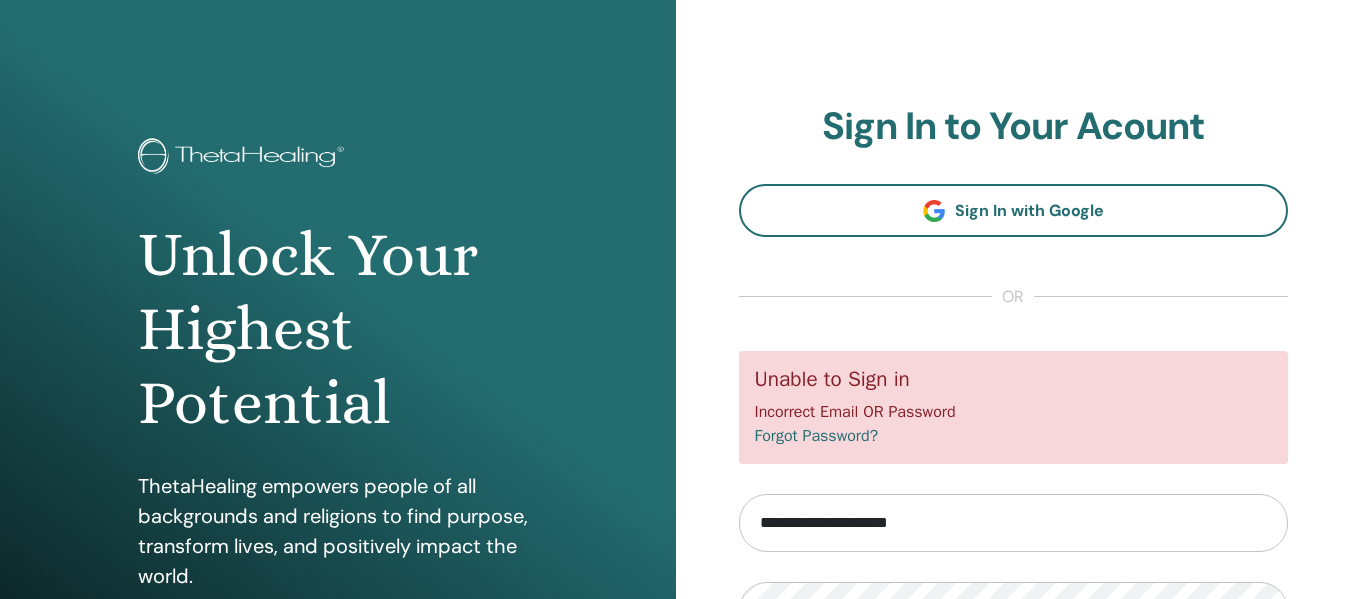 scroll, scrollTop: 0, scrollLeft: 0, axis: both 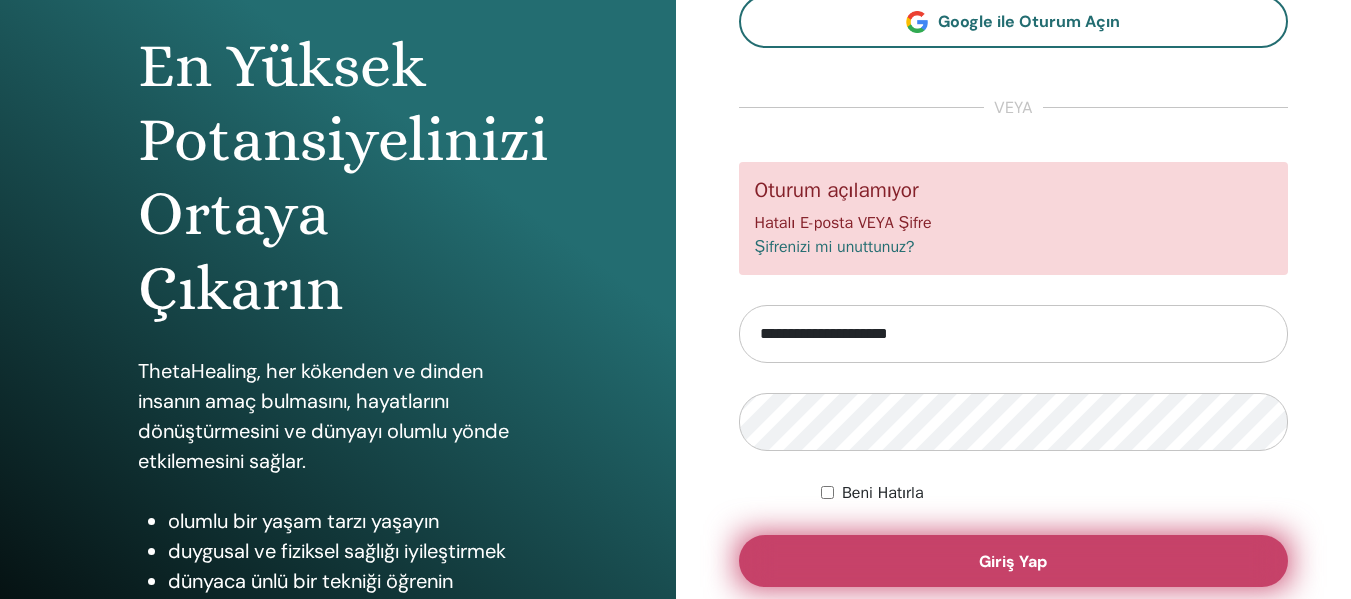 click on "Giriş Yap" at bounding box center (1014, 561) 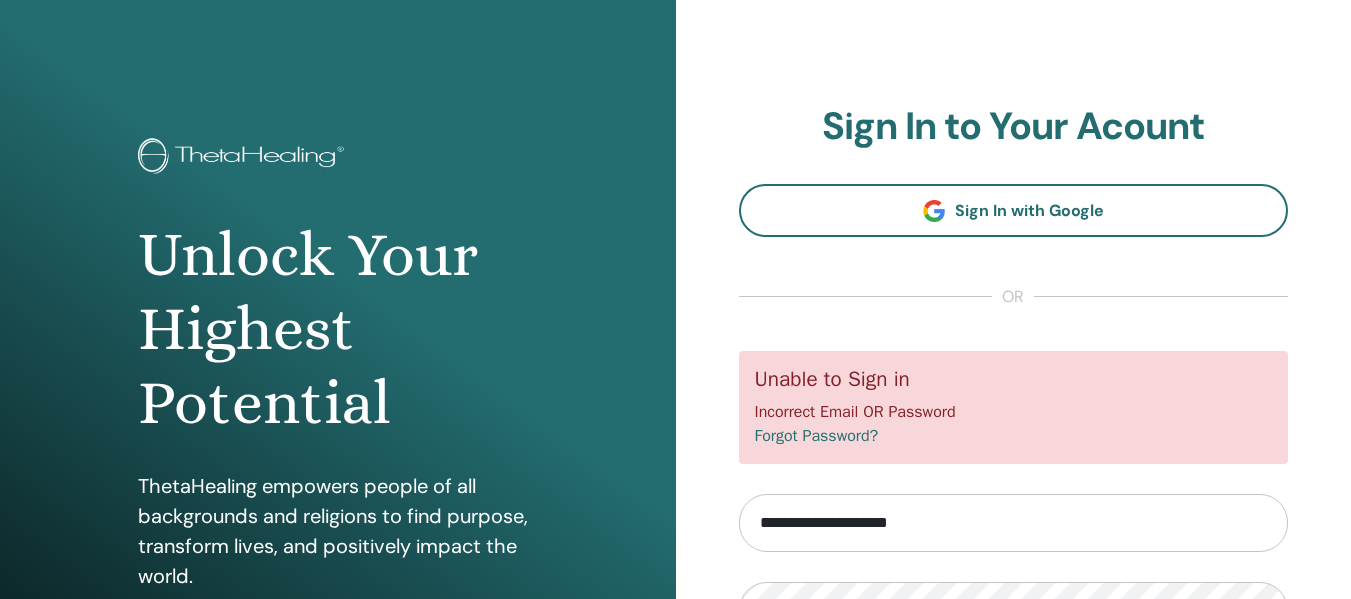 scroll, scrollTop: 0, scrollLeft: 0, axis: both 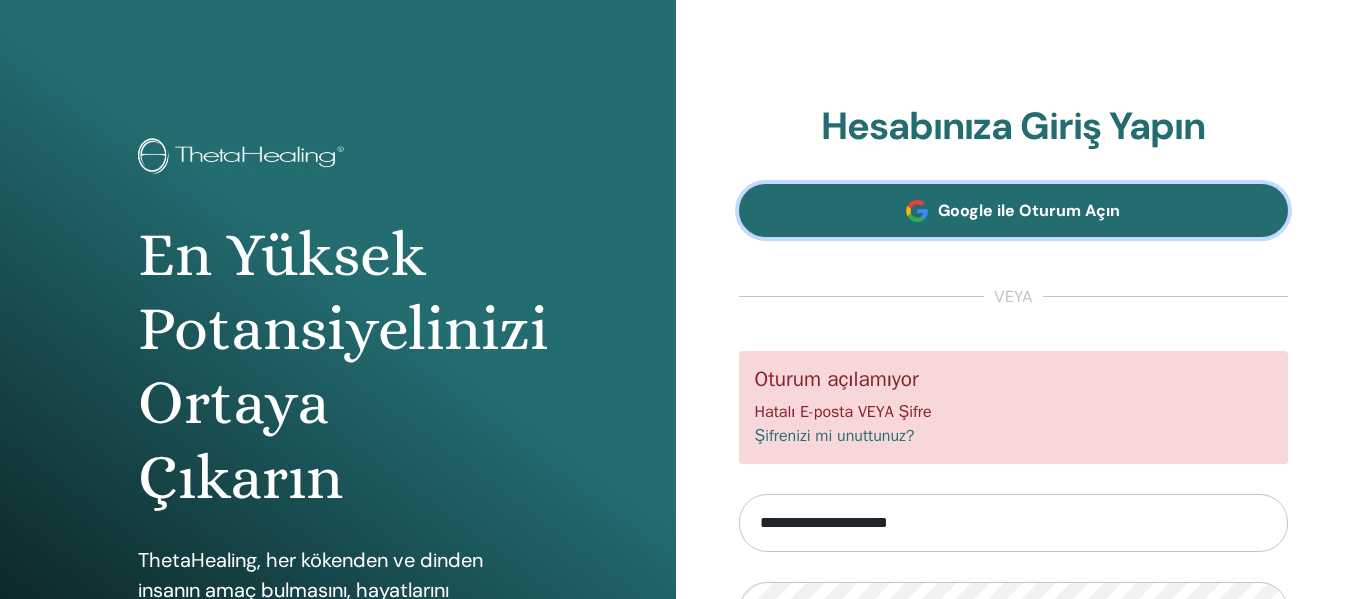 click on "Google ile Oturum Açın" at bounding box center (1029, 210) 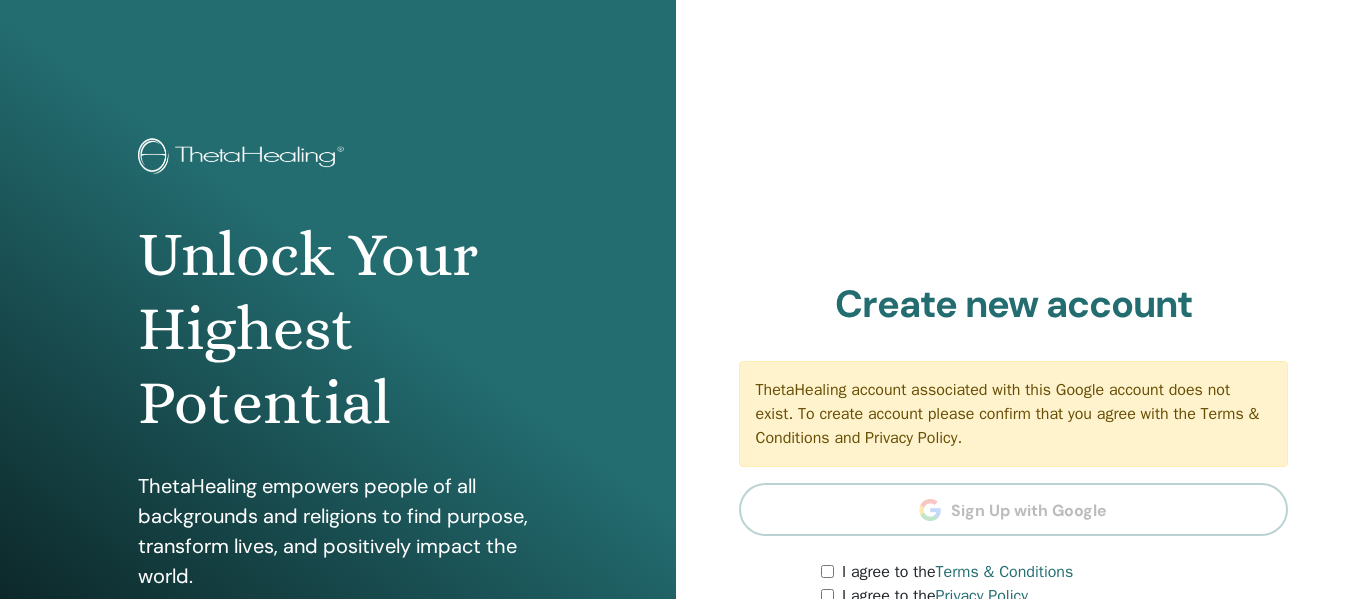 scroll, scrollTop: 0, scrollLeft: 0, axis: both 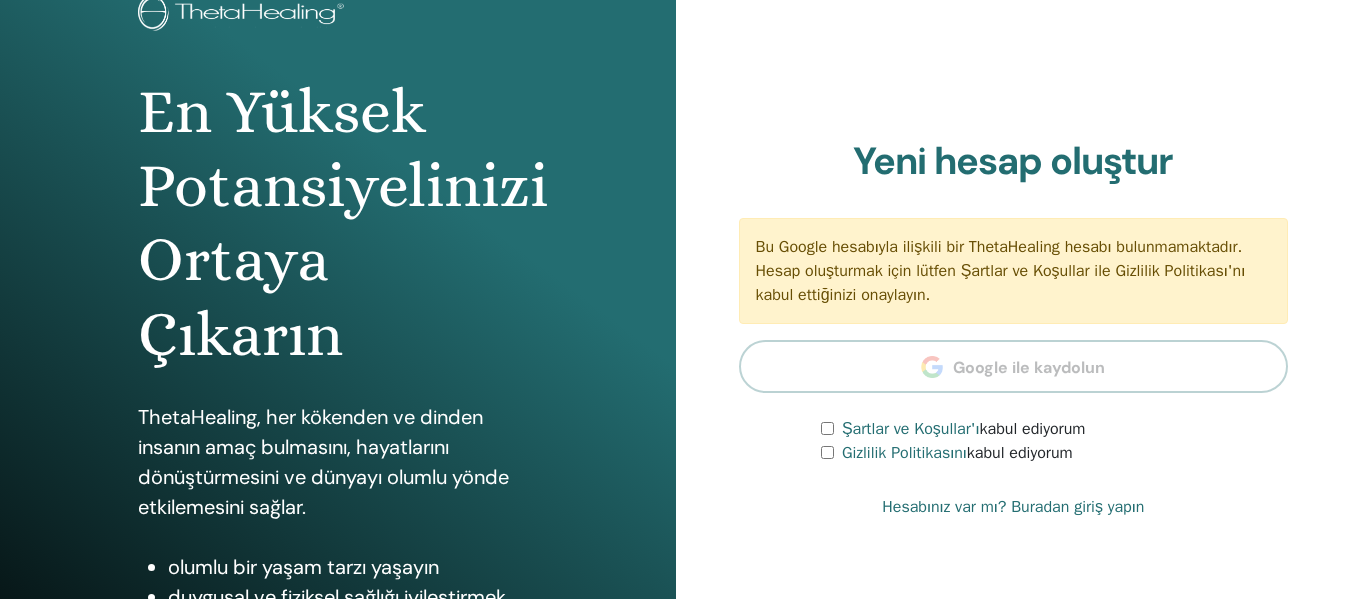 click on "Gizlilik Politikasını
kabul ediyorum" at bounding box center (1054, 453) 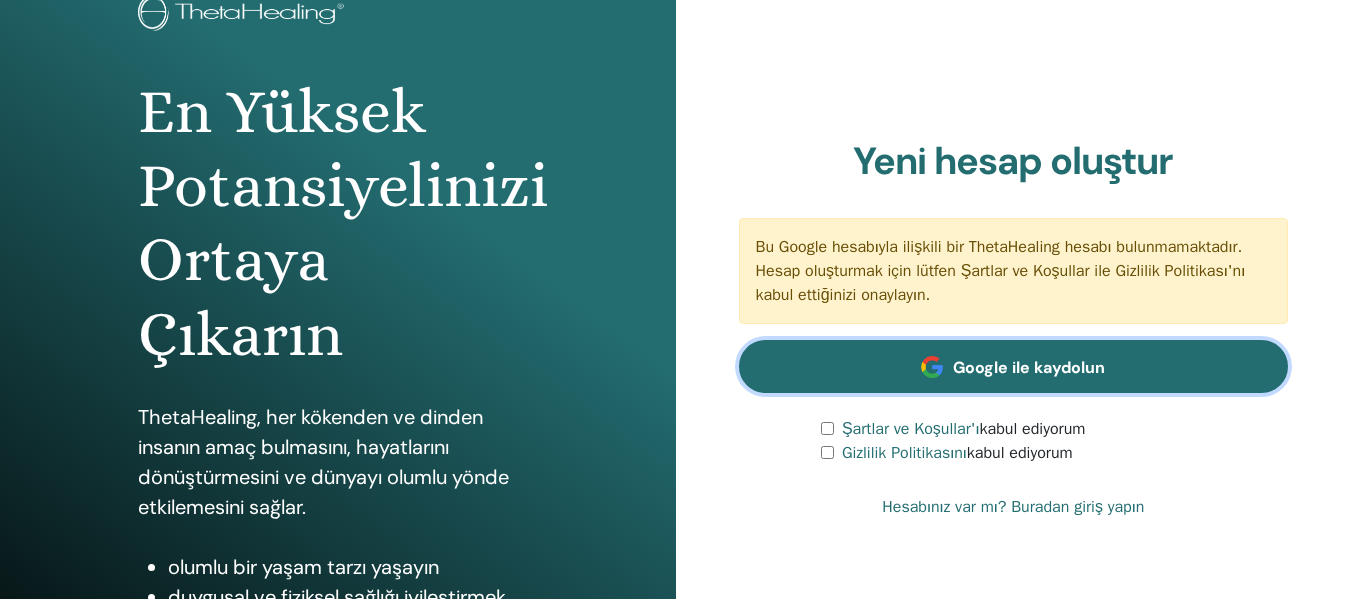 click on "Google ile kaydolun" at bounding box center (1014, 366) 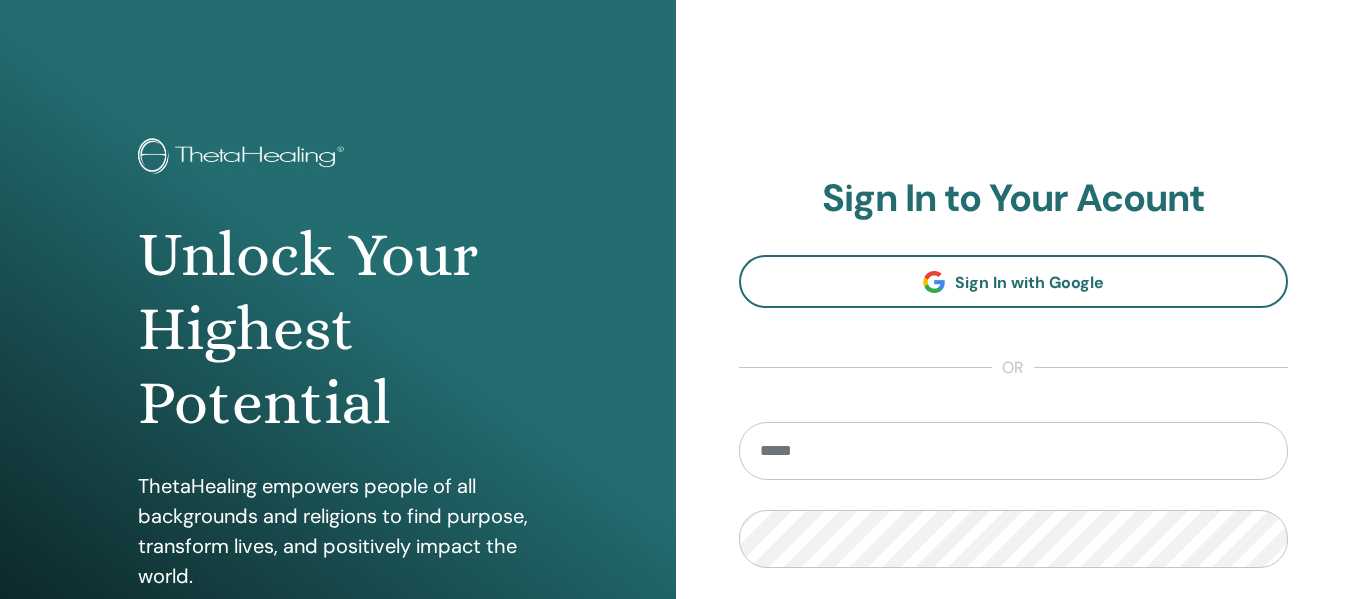 scroll, scrollTop: 0, scrollLeft: 0, axis: both 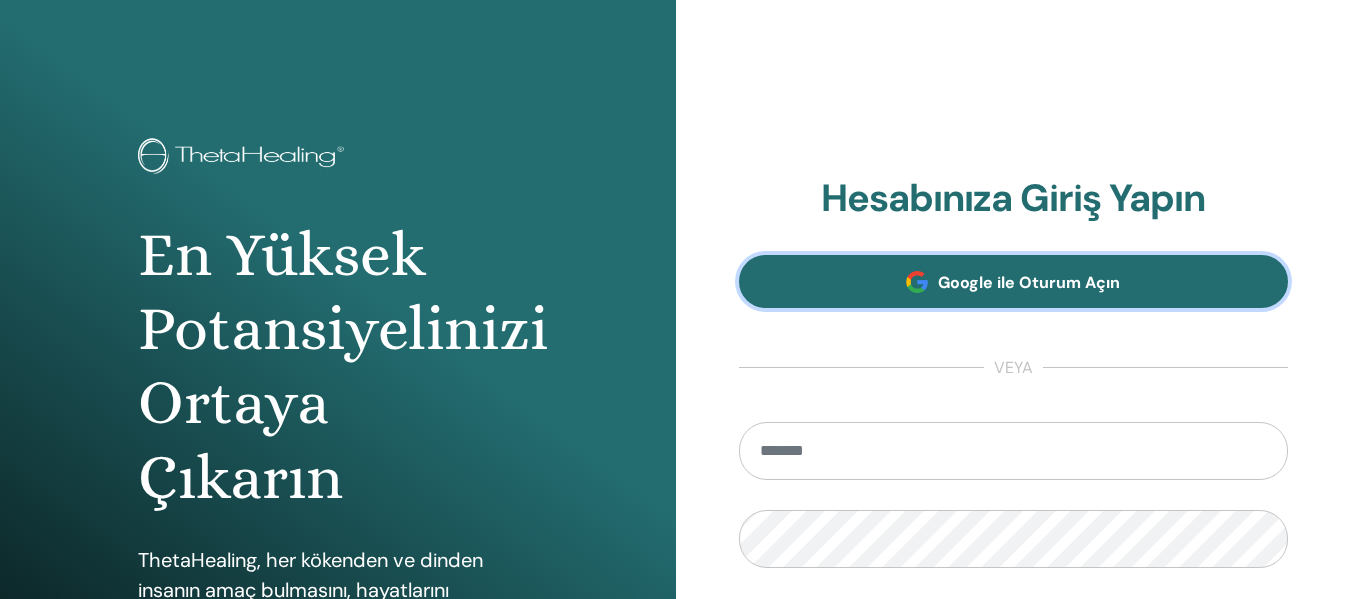 click on "Google ile Oturum Açın" at bounding box center [1029, 282] 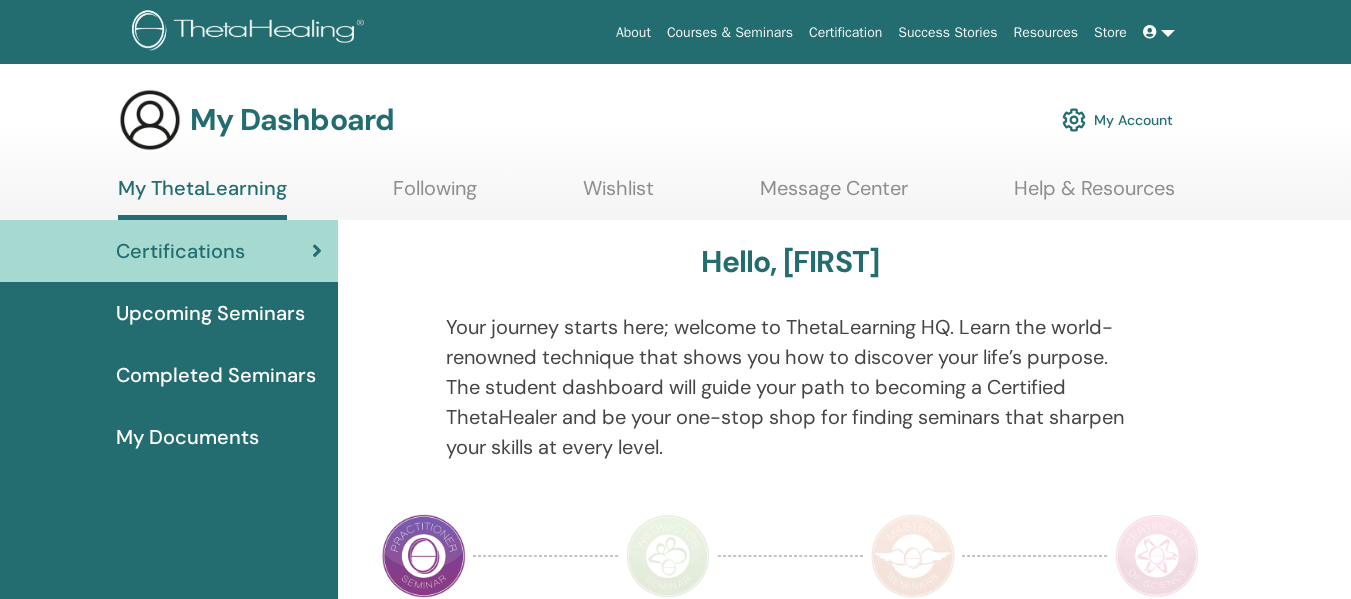 scroll, scrollTop: 0, scrollLeft: 0, axis: both 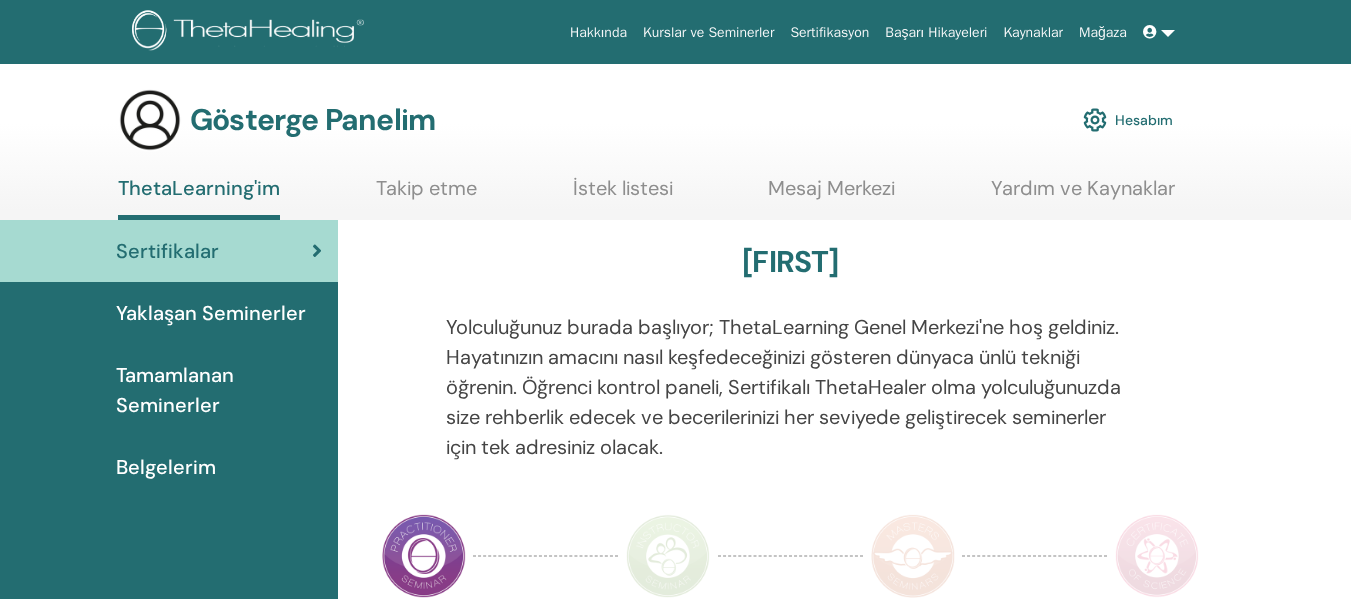 click at bounding box center [1159, 32] 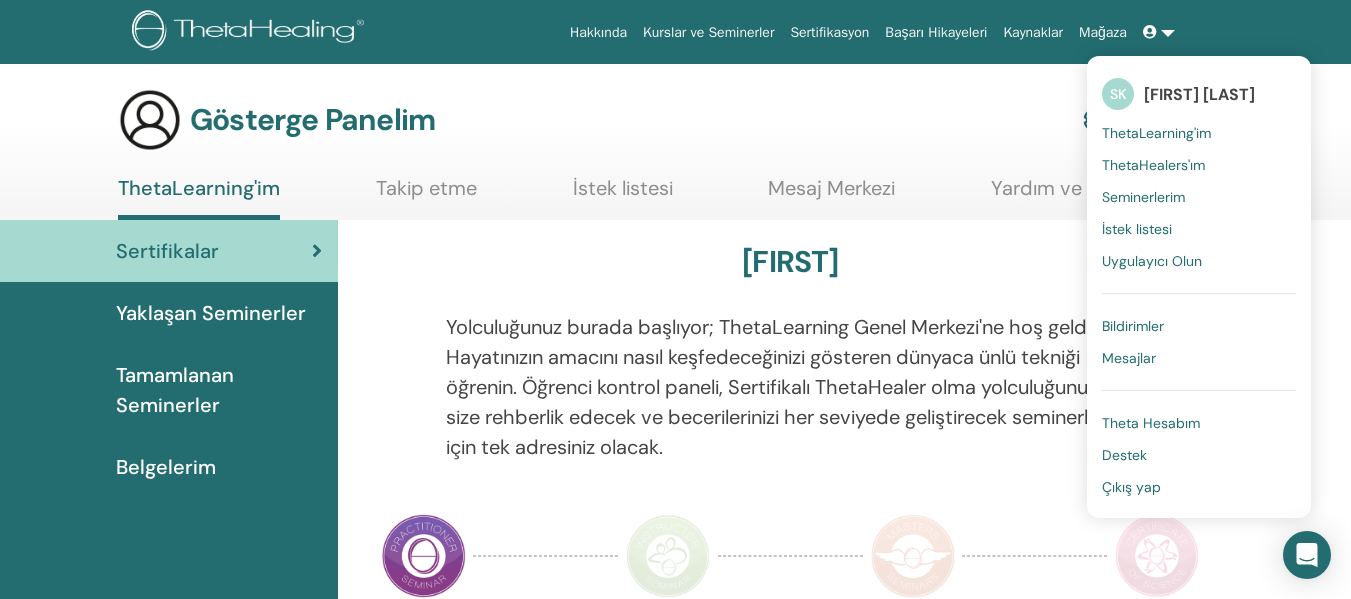 click at bounding box center (1159, 32) 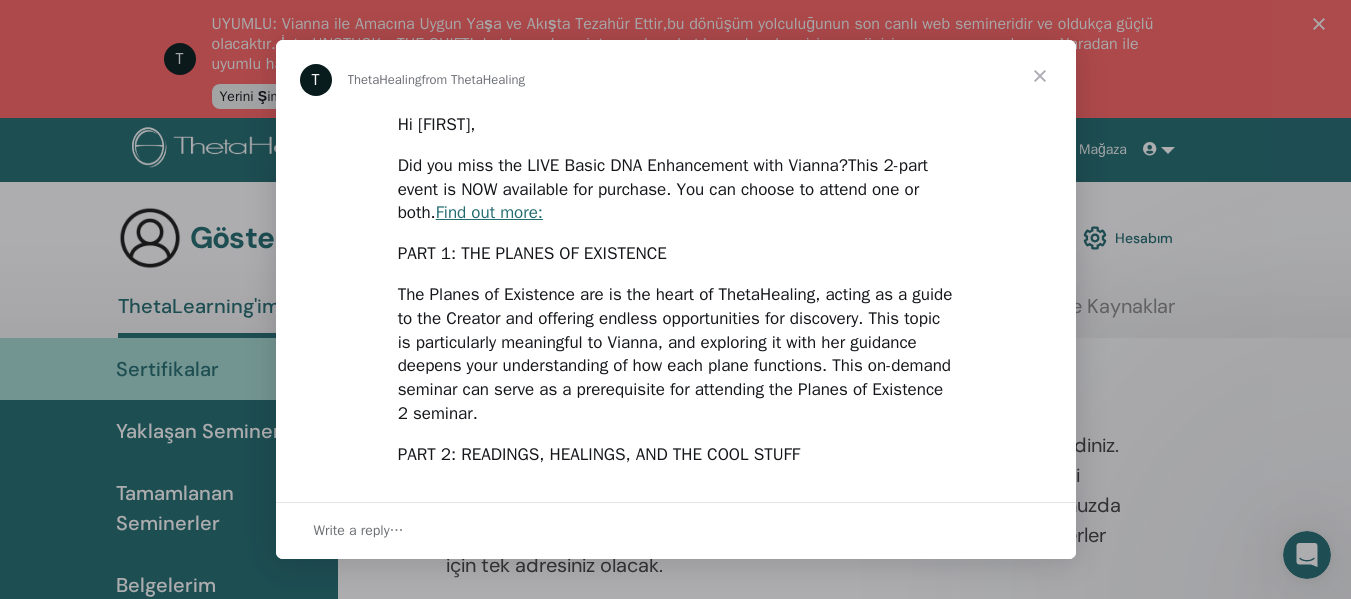 scroll, scrollTop: 0, scrollLeft: 0, axis: both 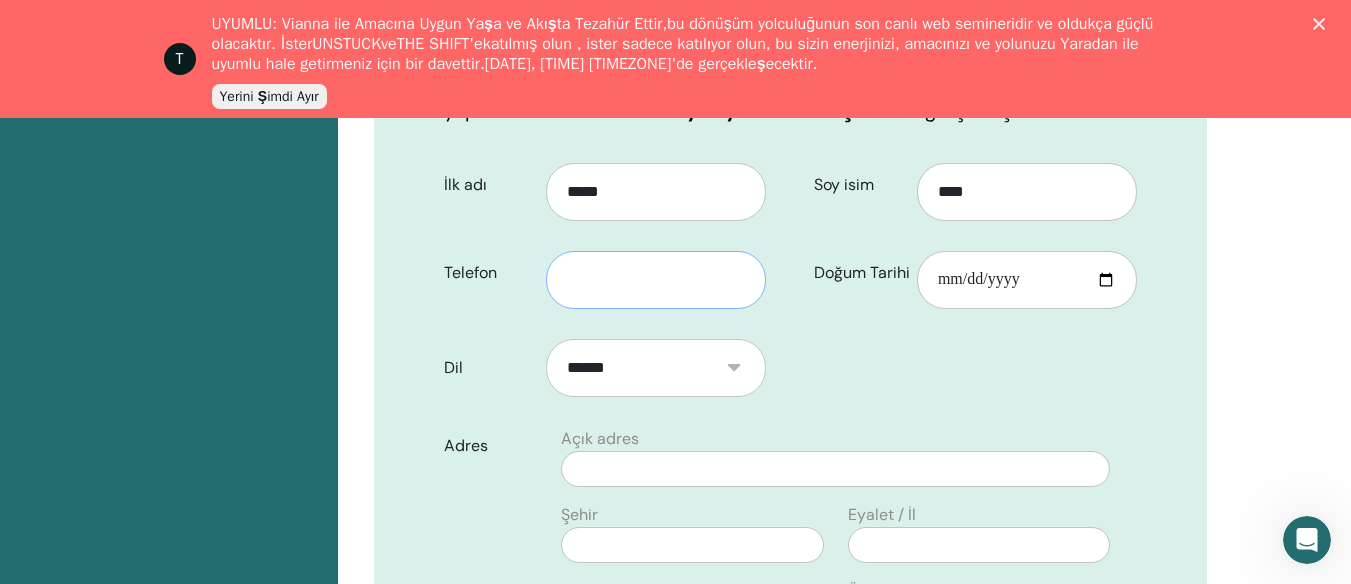click at bounding box center [656, 280] 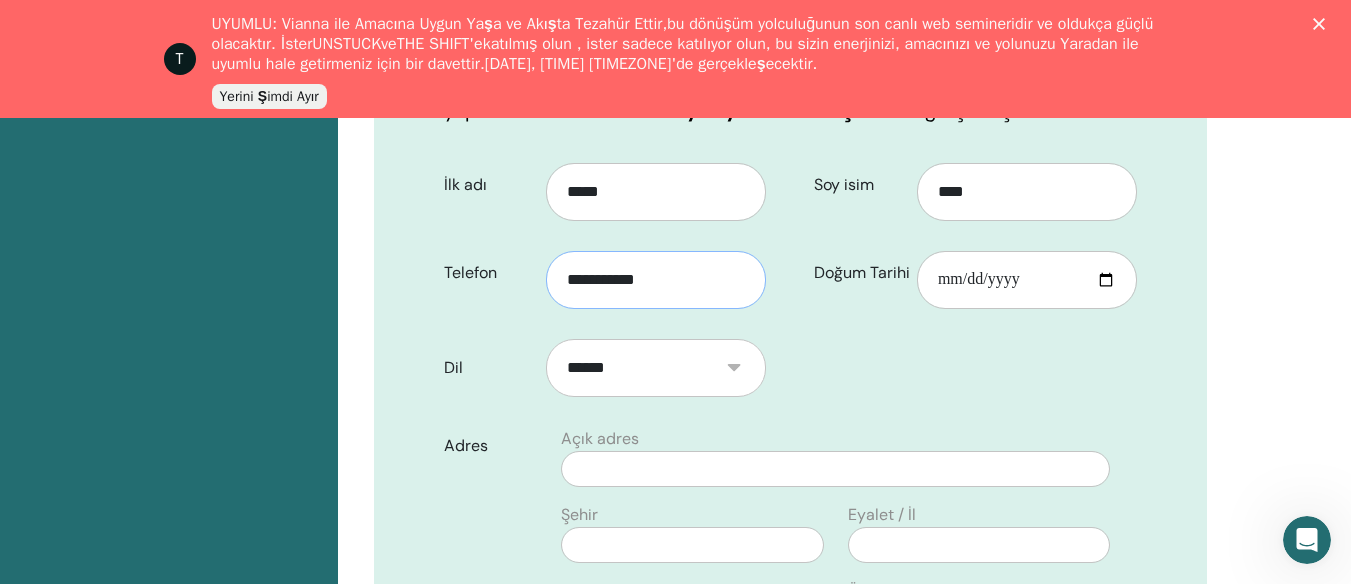 type on "**********" 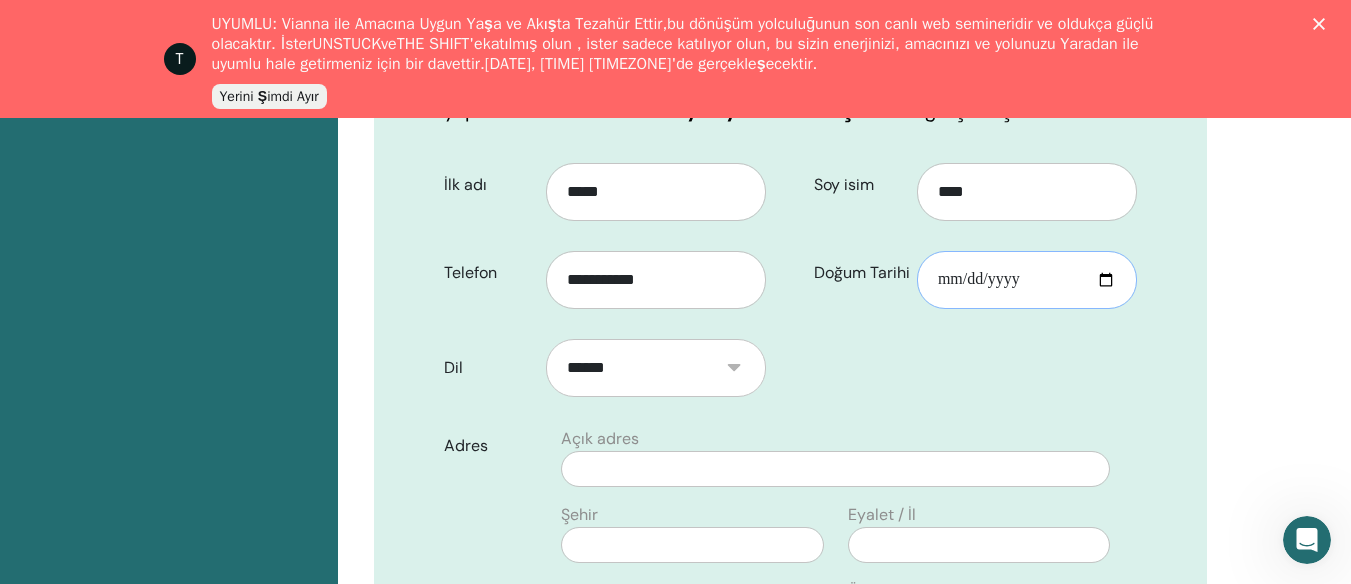 click on "Doğum Tarihi" at bounding box center (1027, 280) 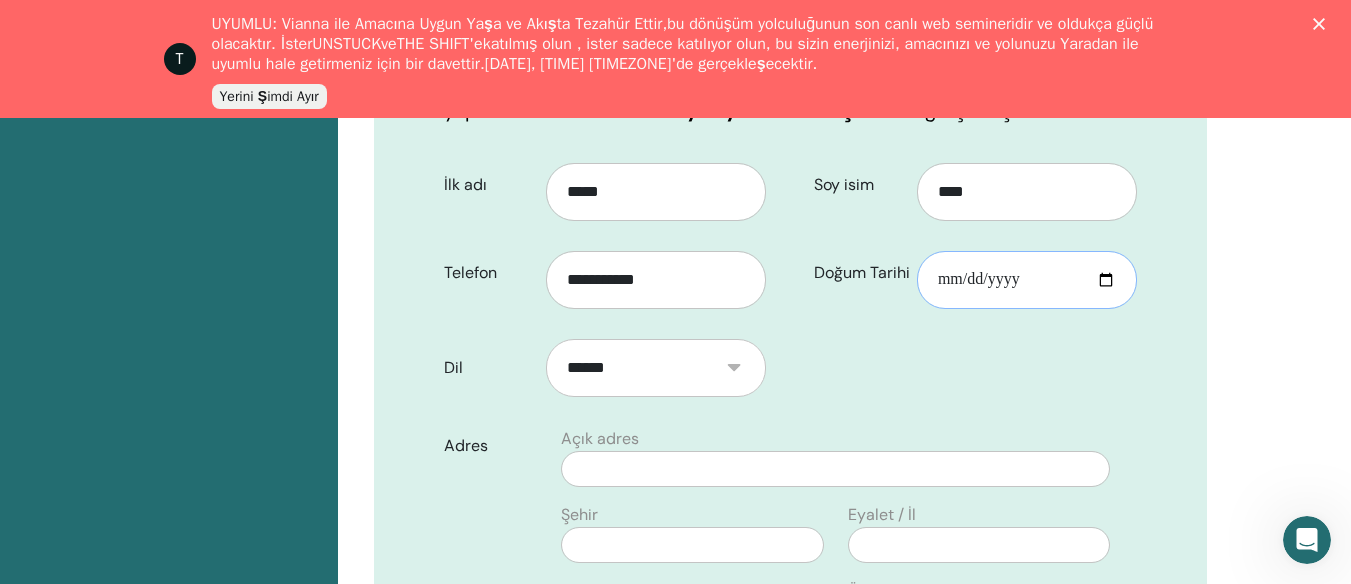 type on "**********" 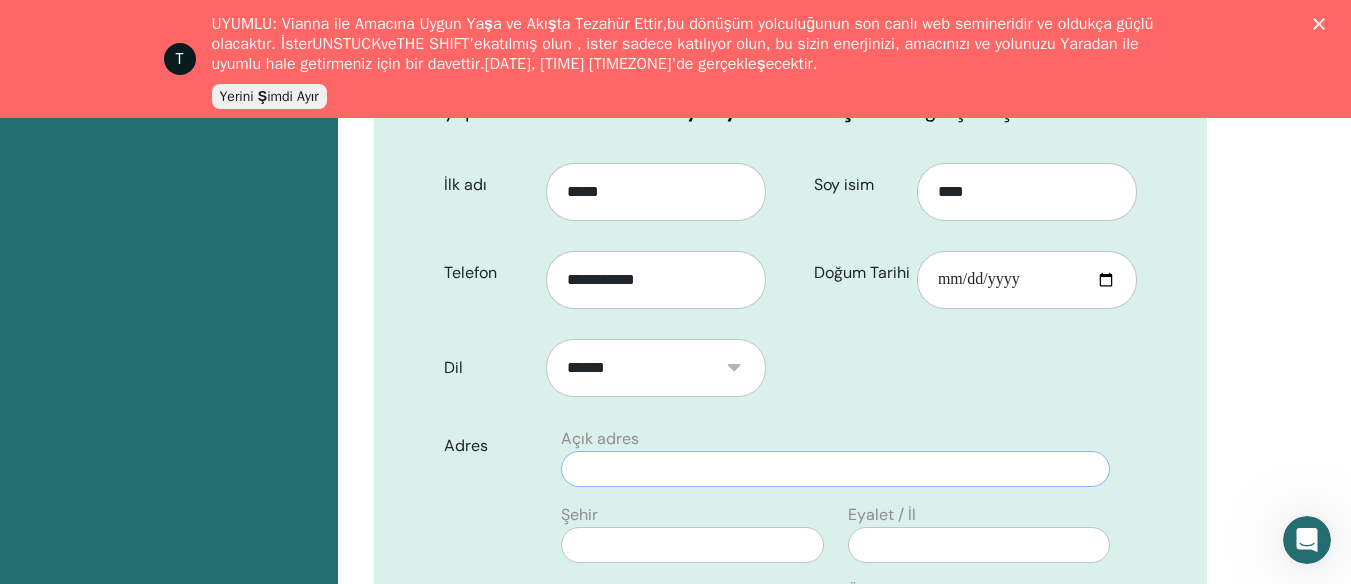 click at bounding box center [835, 469] 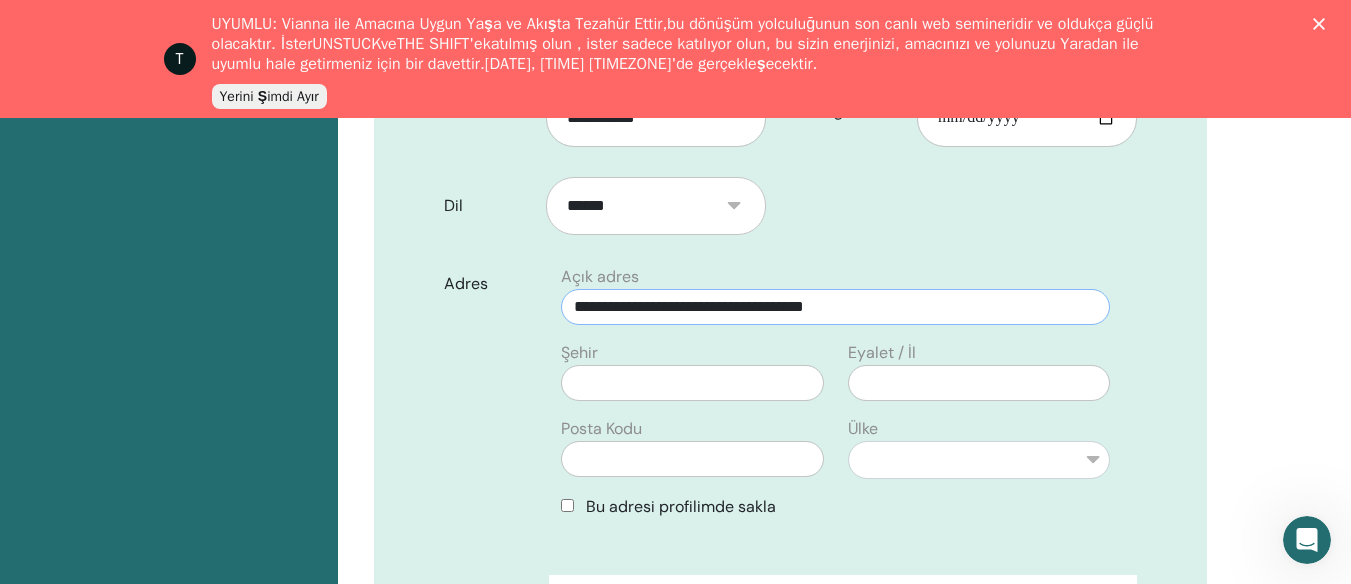 scroll, scrollTop: 682, scrollLeft: 0, axis: vertical 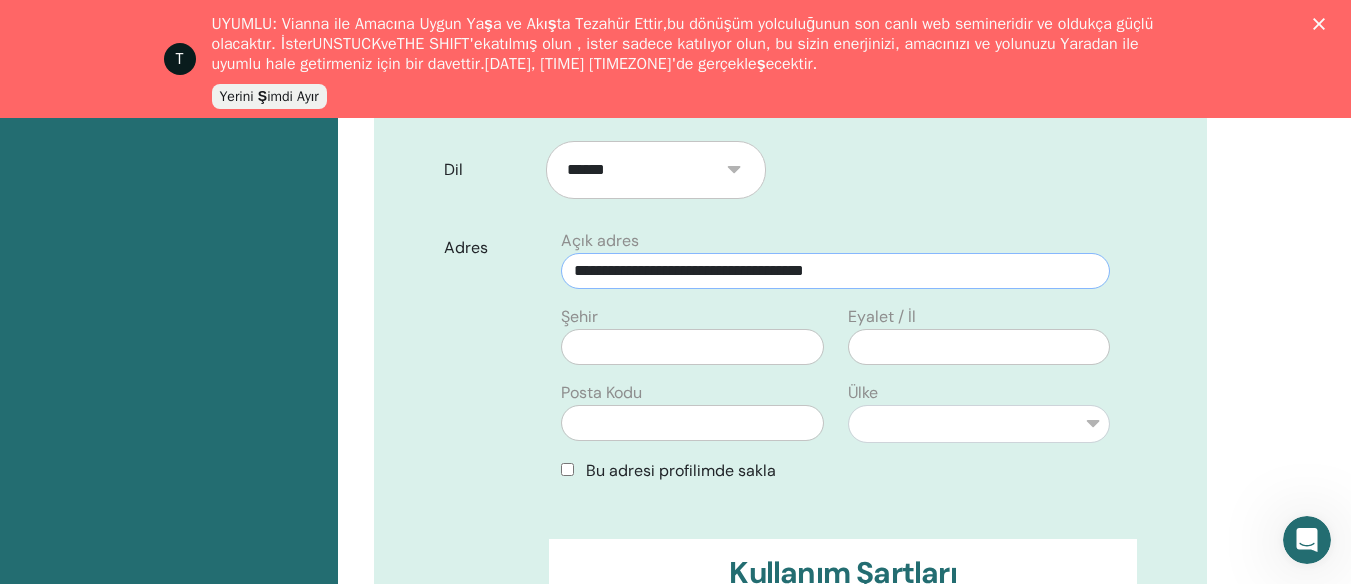type on "**********" 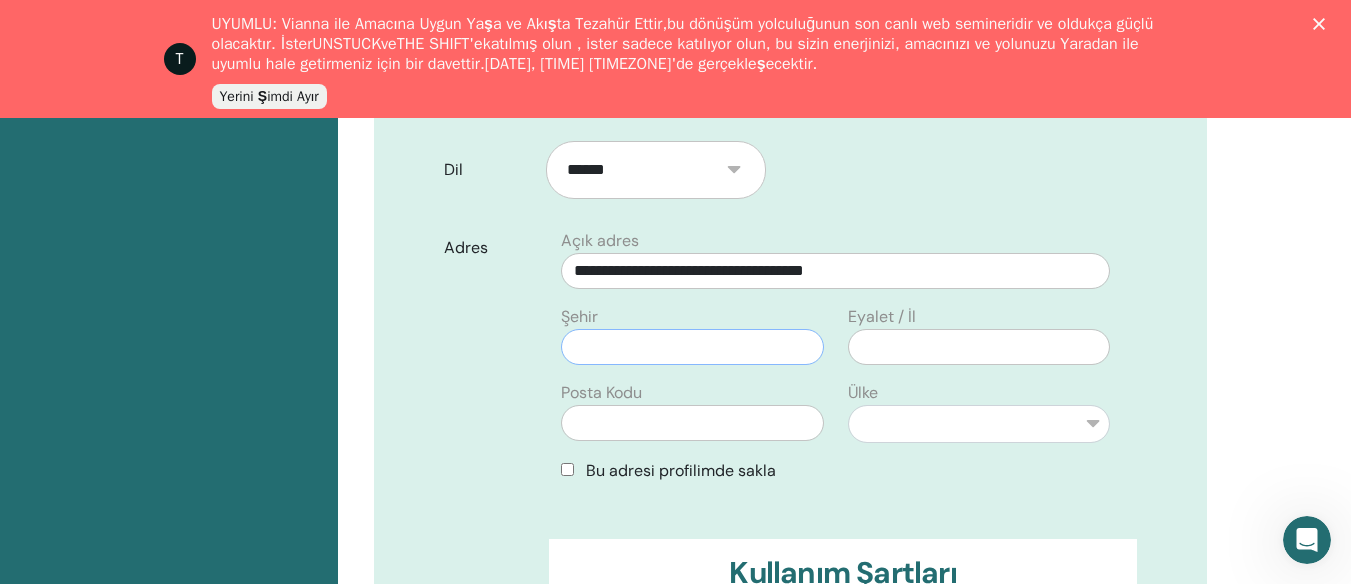 click at bounding box center (692, 347) 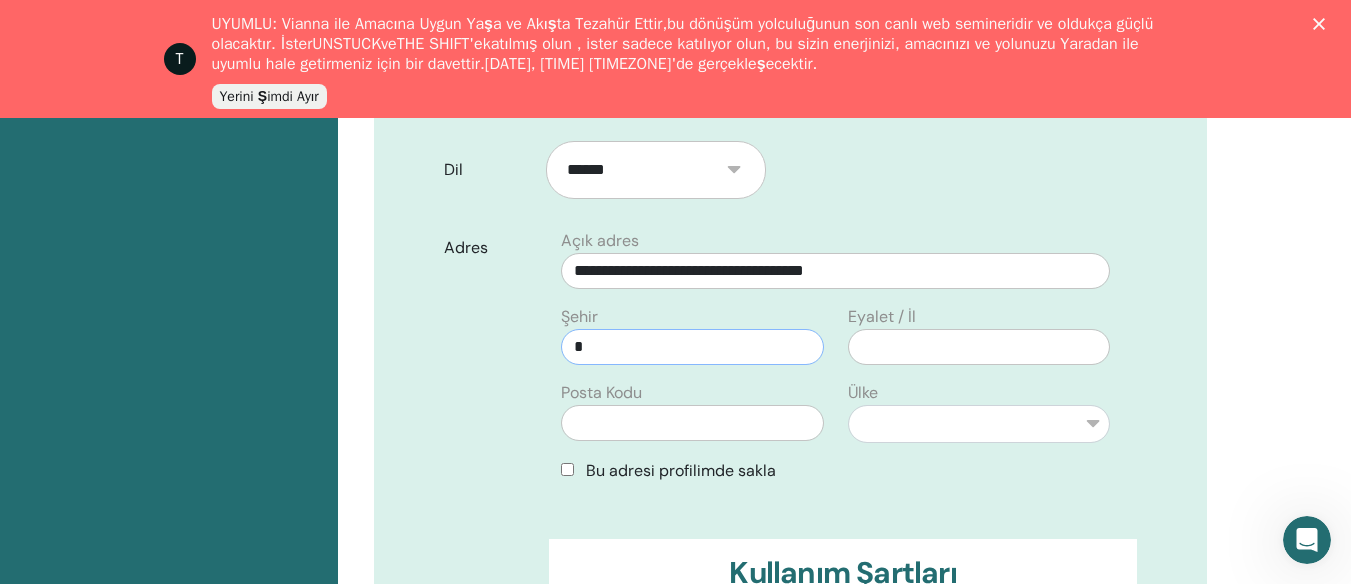 type on "*" 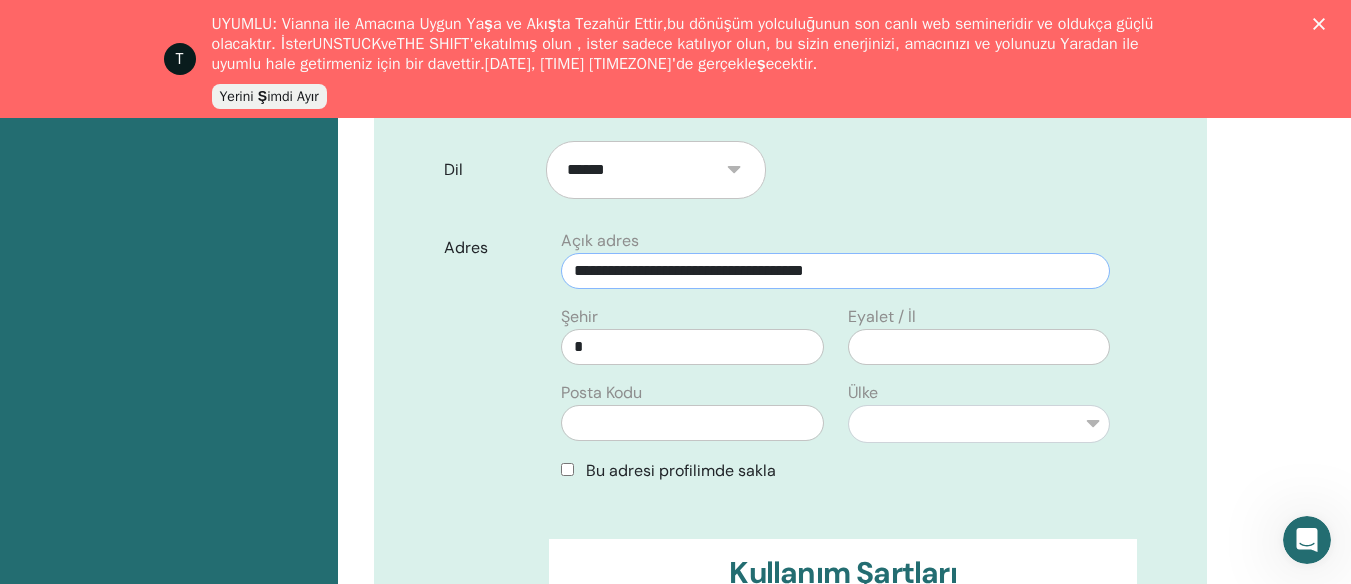 click on "**********" at bounding box center (835, 271) 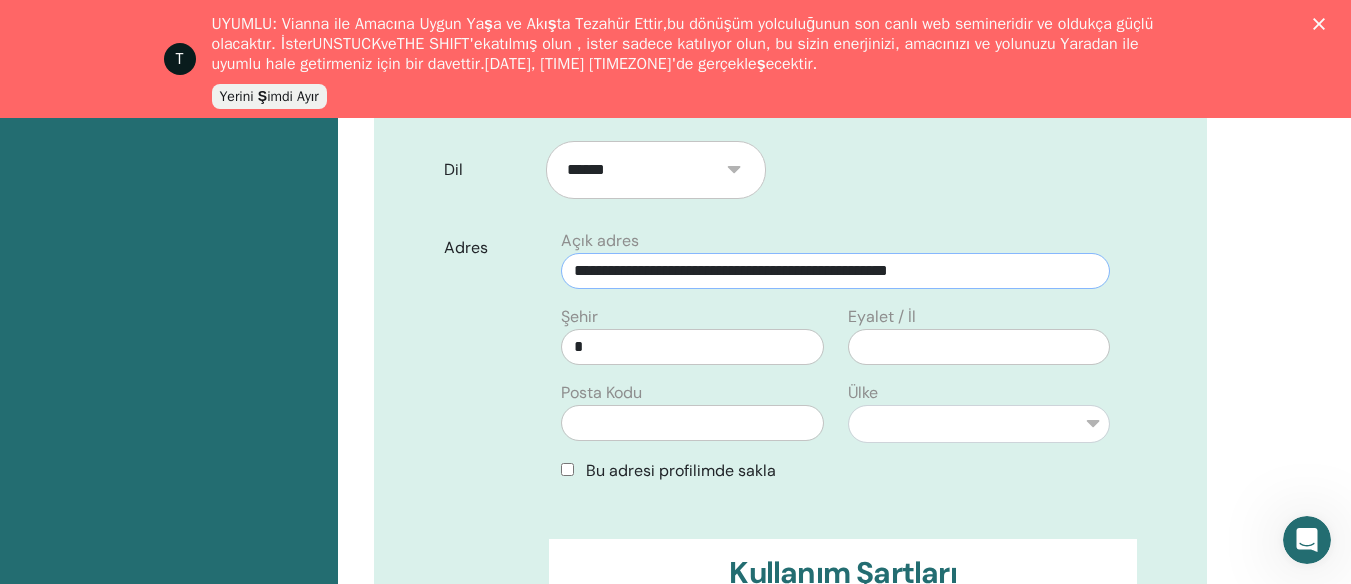 type on "**********" 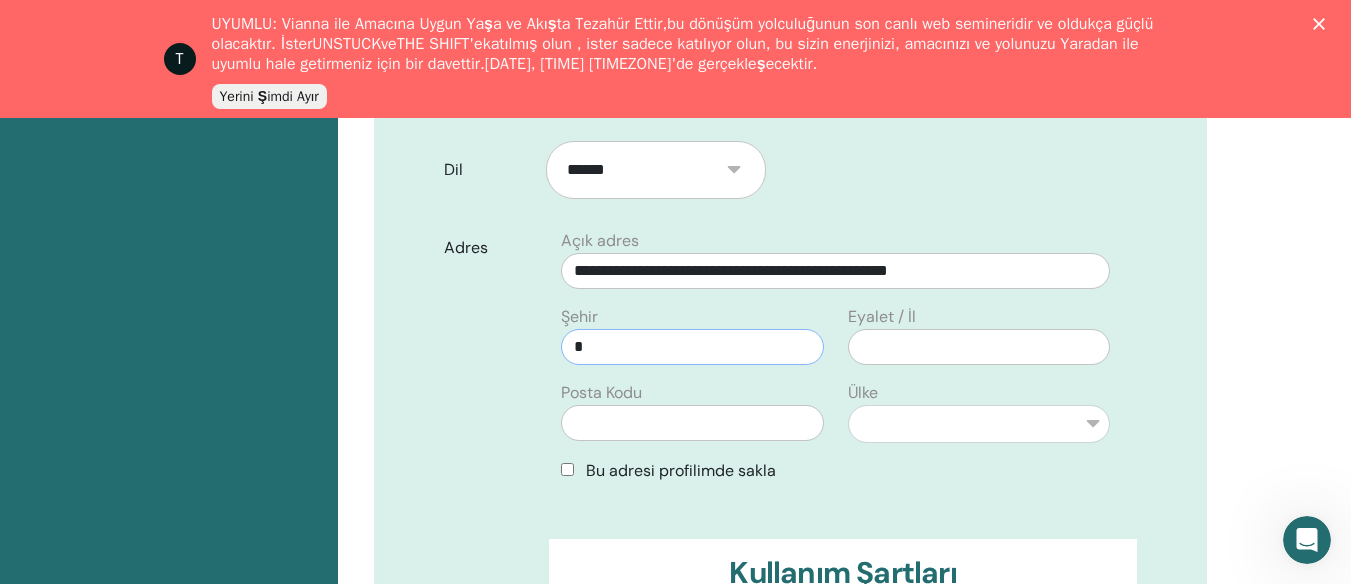 click on "*" at bounding box center (692, 347) 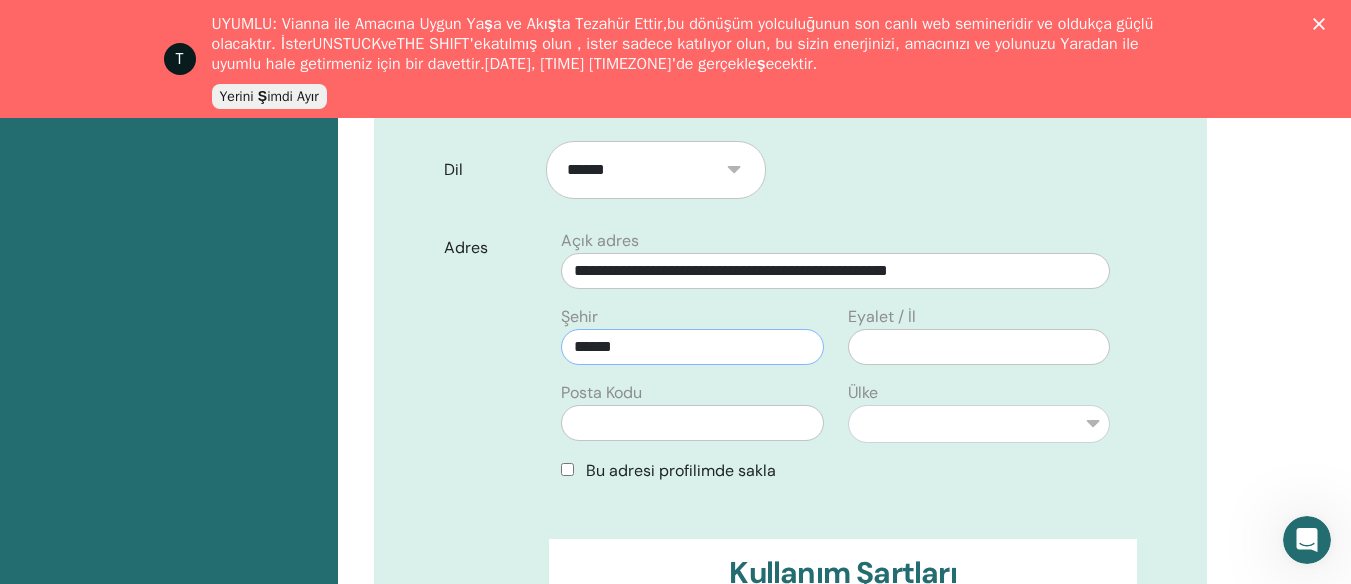 type on "******" 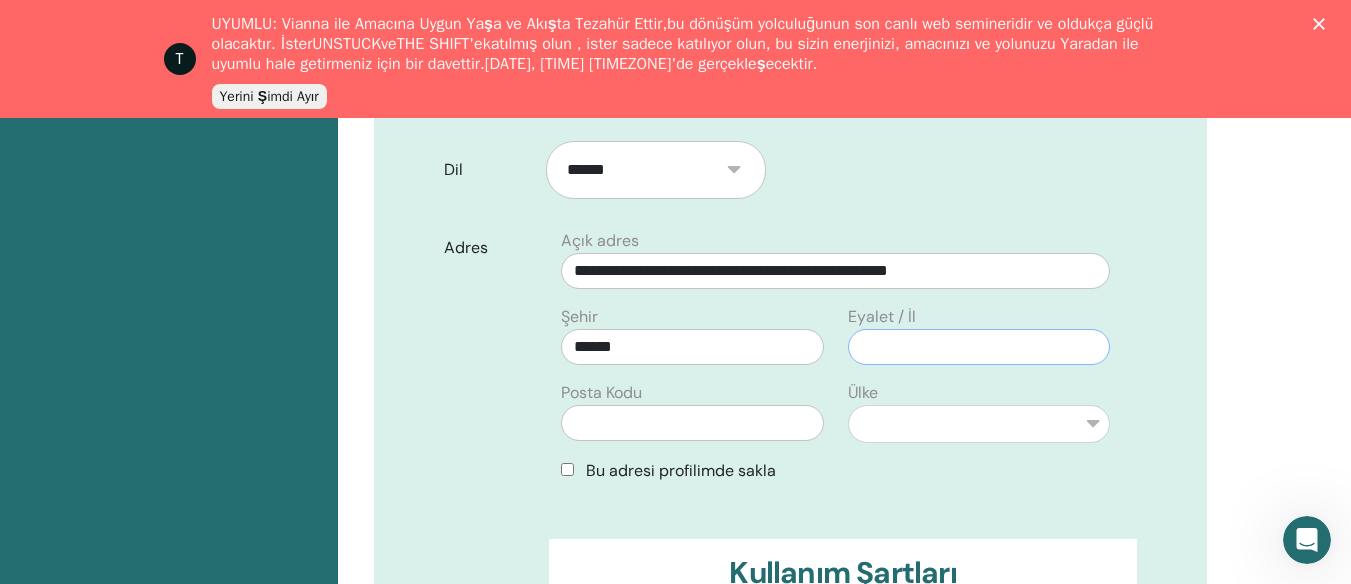 click at bounding box center (979, 347) 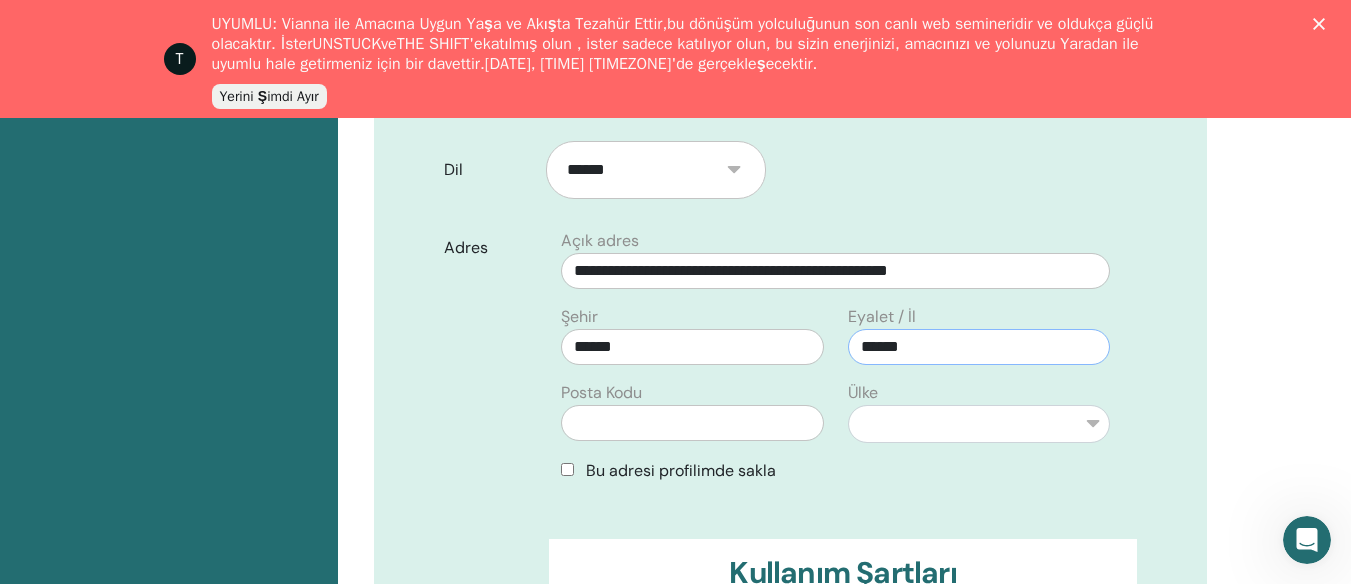 type on "******" 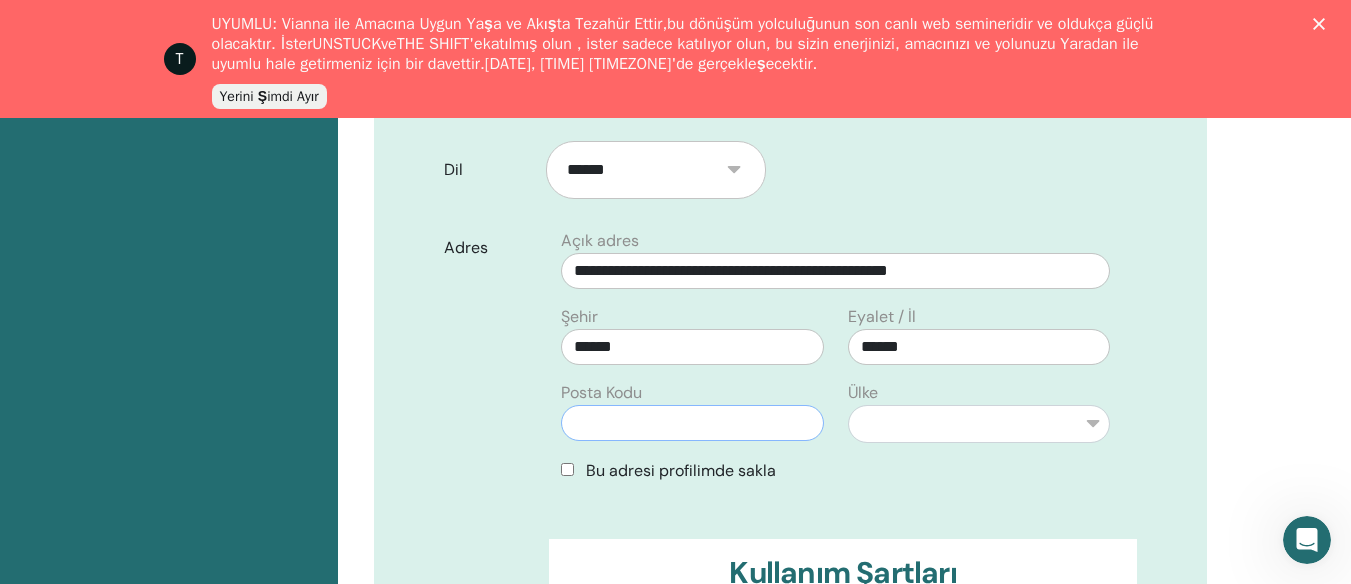 click at bounding box center [692, 423] 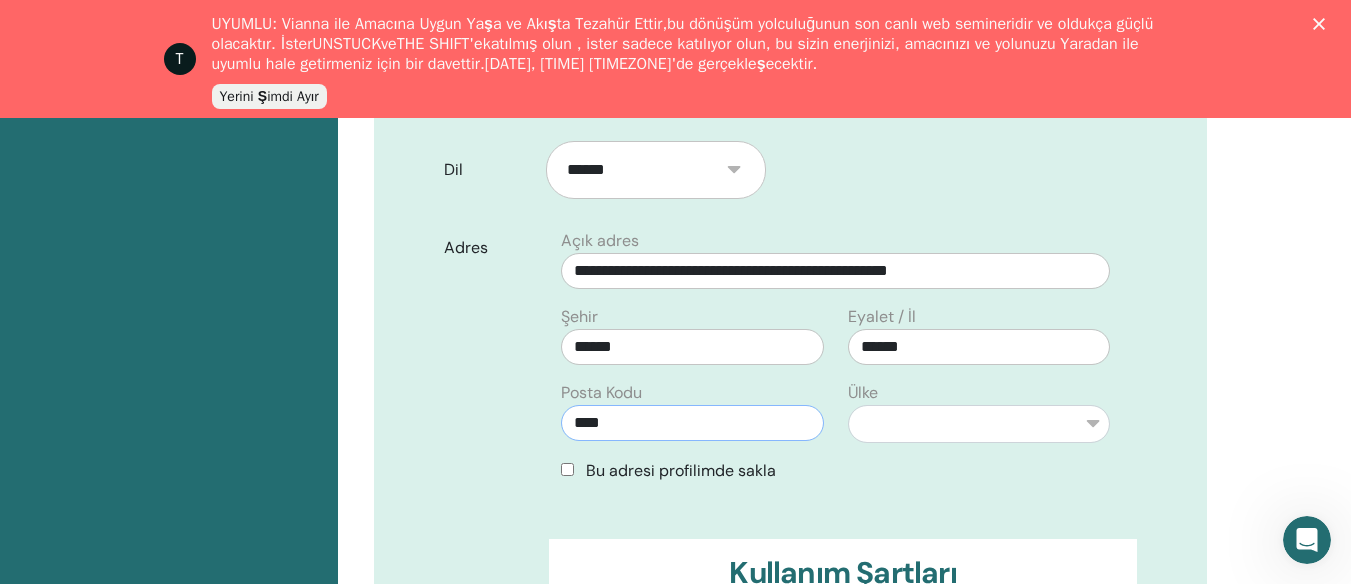 type on "****" 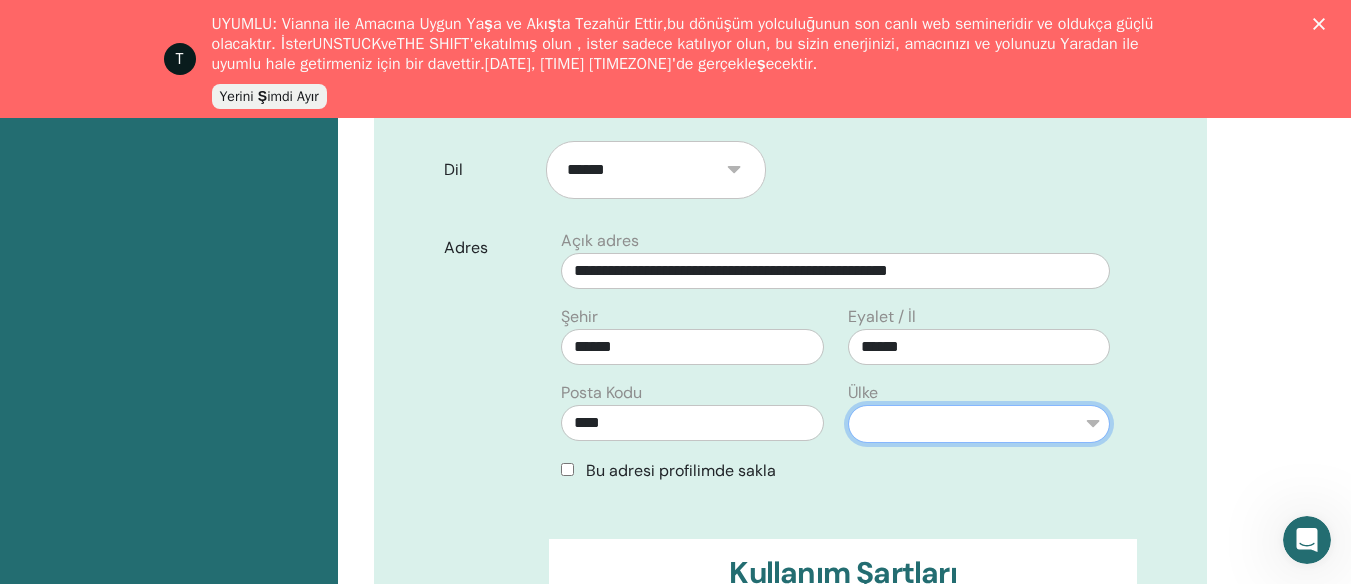 click on "**********" at bounding box center [979, 424] 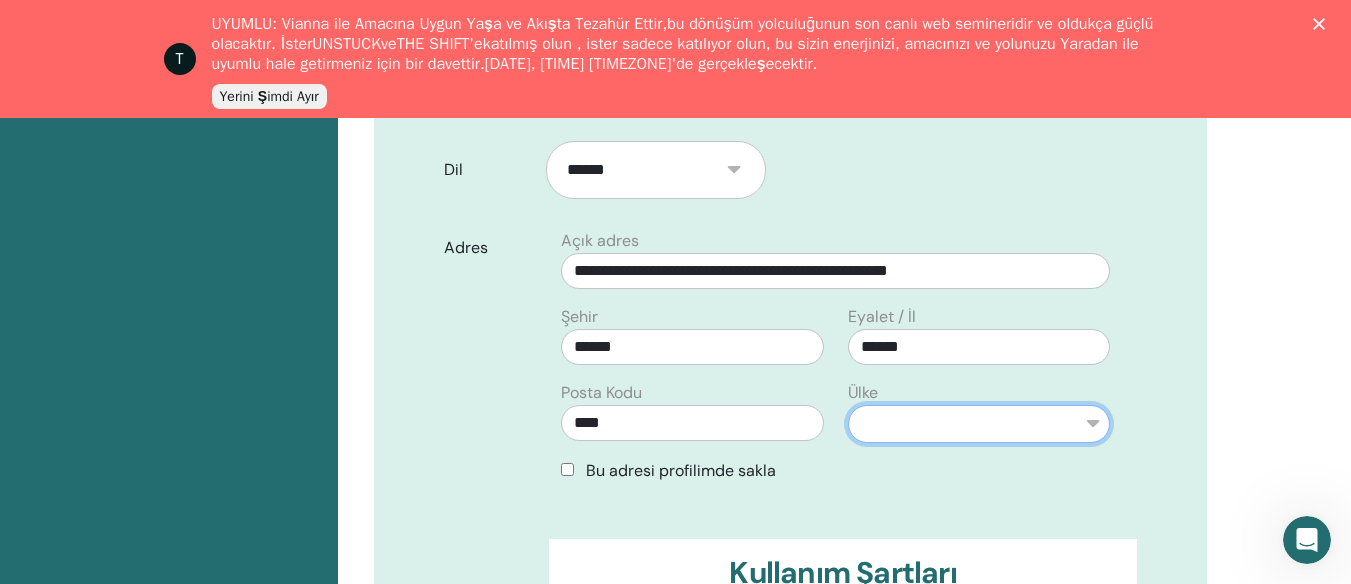 select on "**" 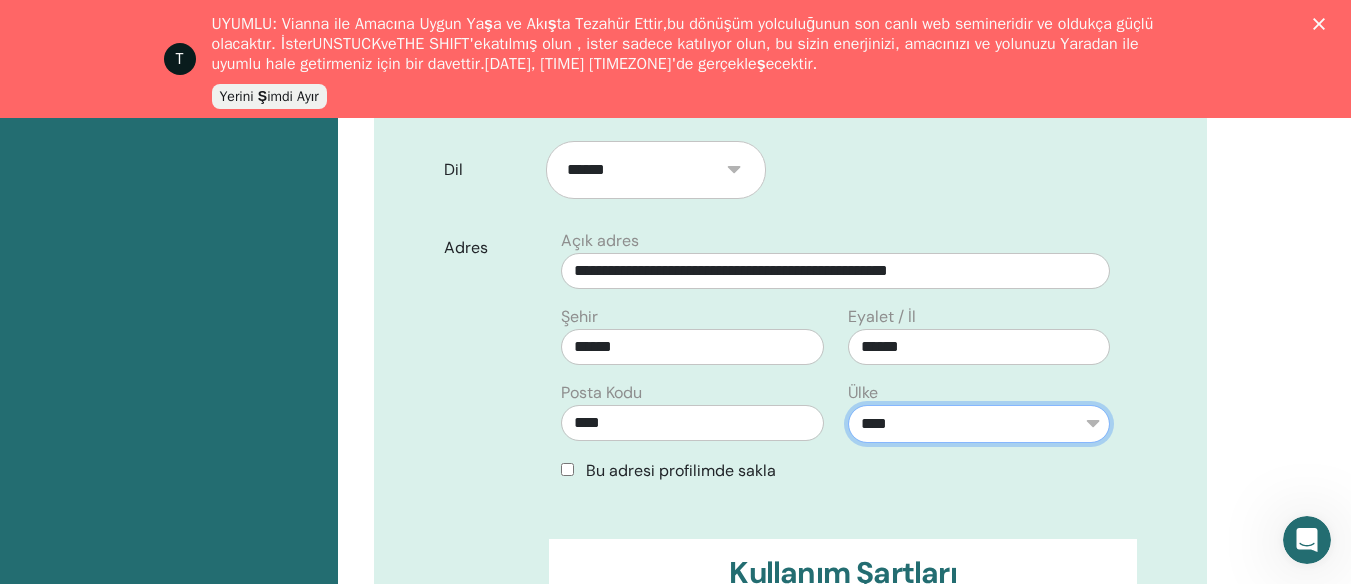 click on "**********" at bounding box center [979, 424] 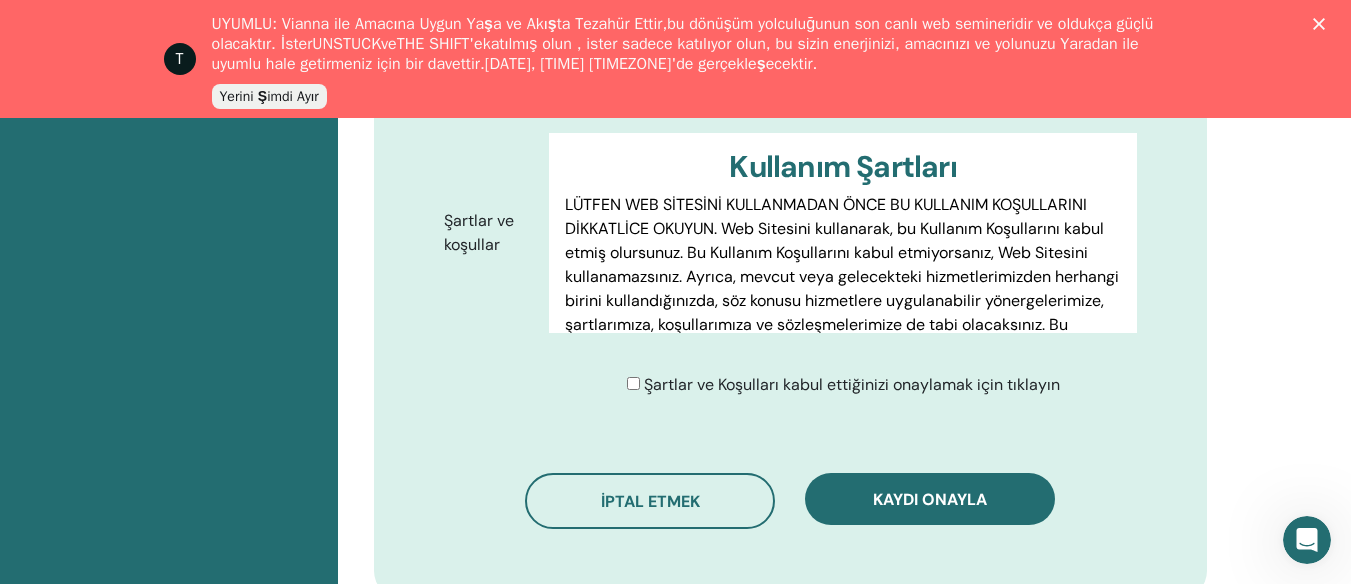 scroll, scrollTop: 1093, scrollLeft: 0, axis: vertical 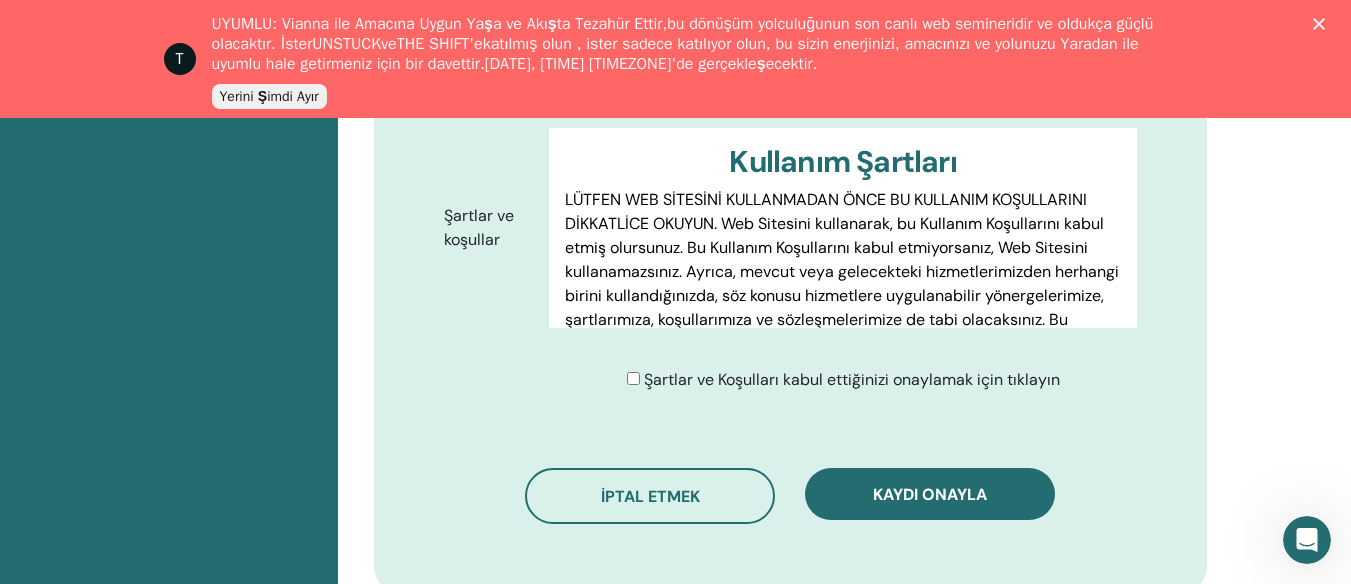 click on "Şartlar ve Koşulları kabul ettiğinizi onaylamak için tıklayın" at bounding box center (852, 379) 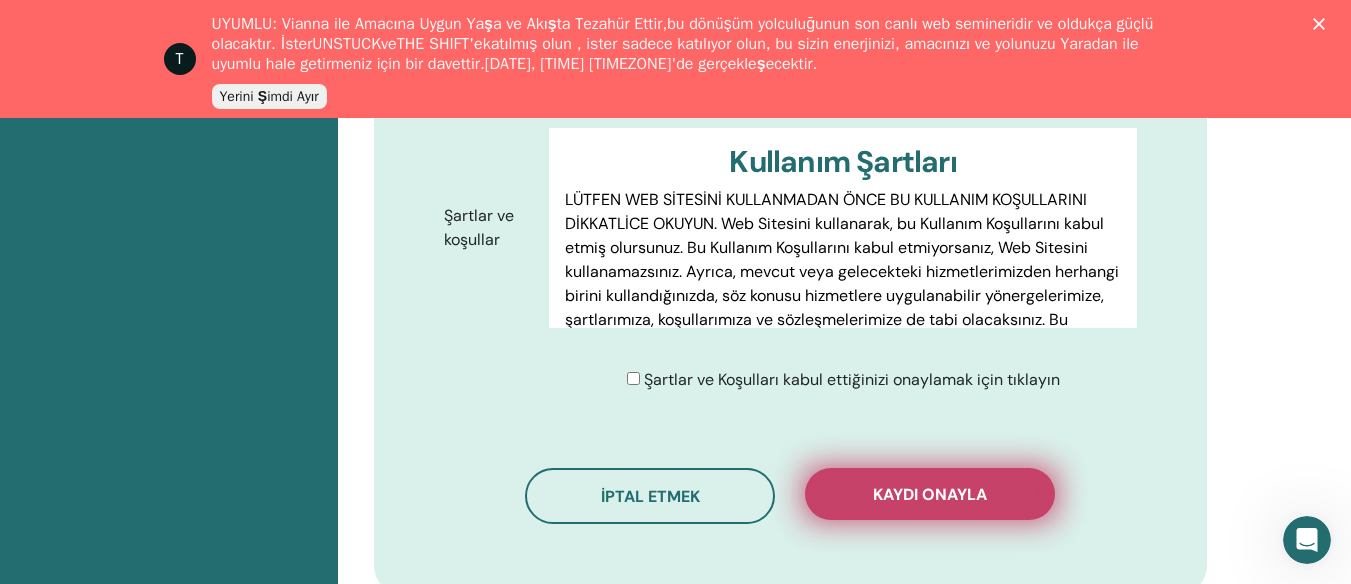 click on "Kaydı onayla" at bounding box center (930, 494) 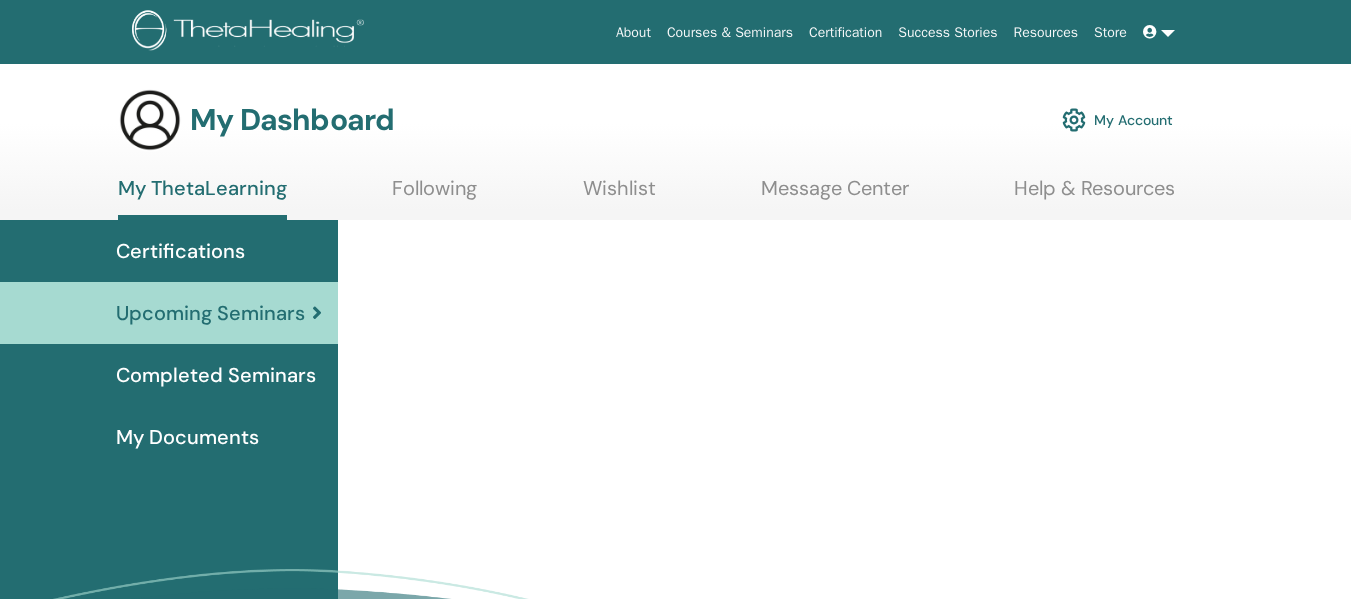 scroll, scrollTop: 0, scrollLeft: 0, axis: both 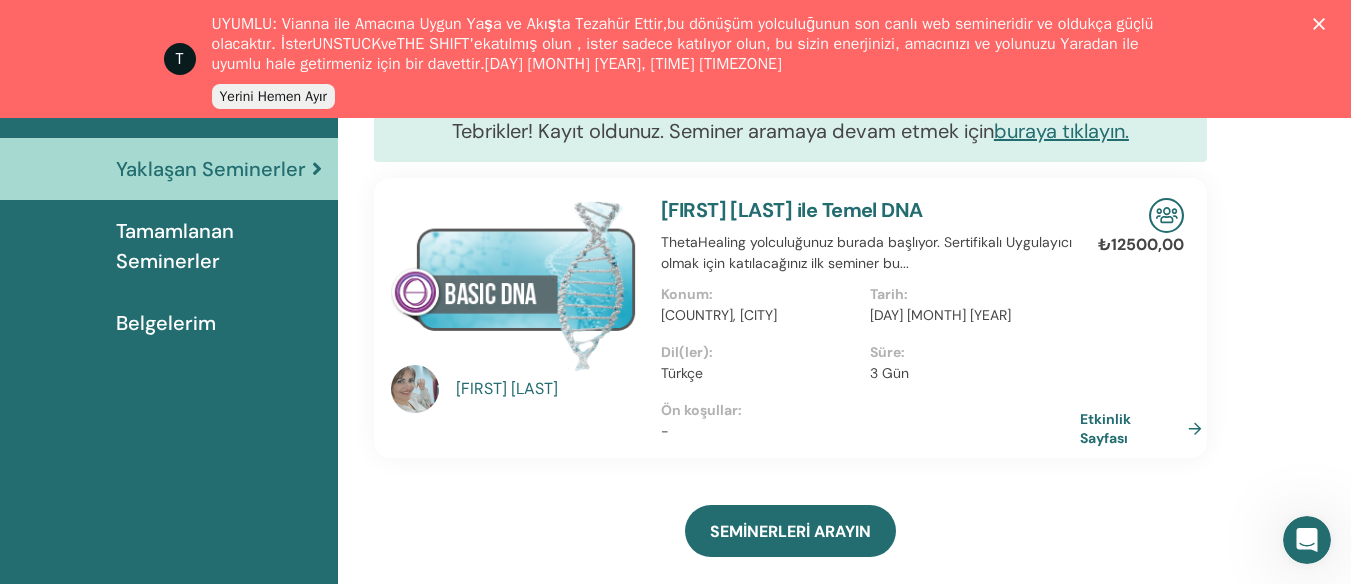 click 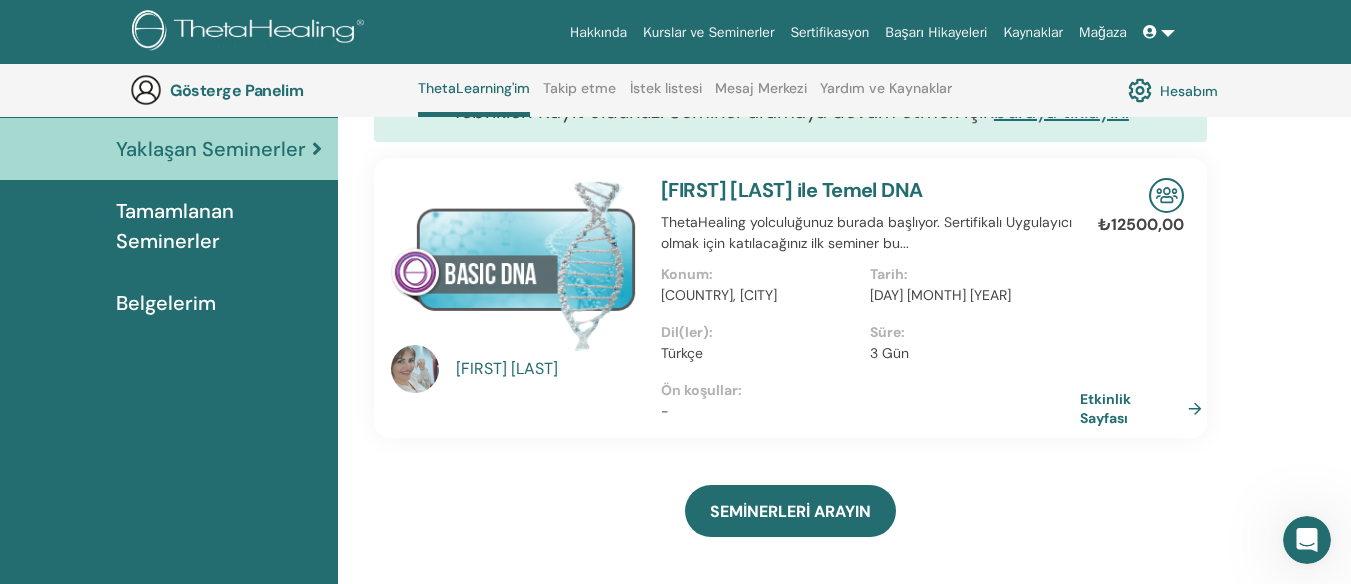 scroll, scrollTop: 211, scrollLeft: 0, axis: vertical 